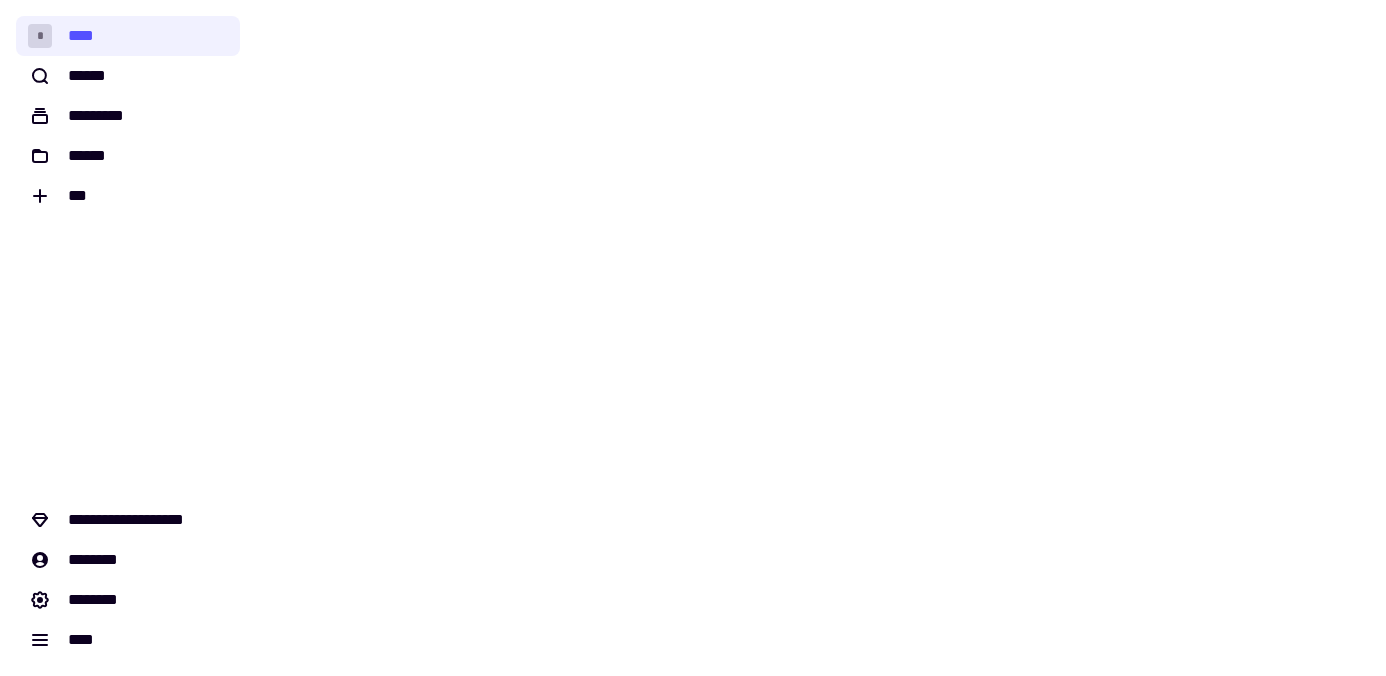 scroll, scrollTop: 0, scrollLeft: 0, axis: both 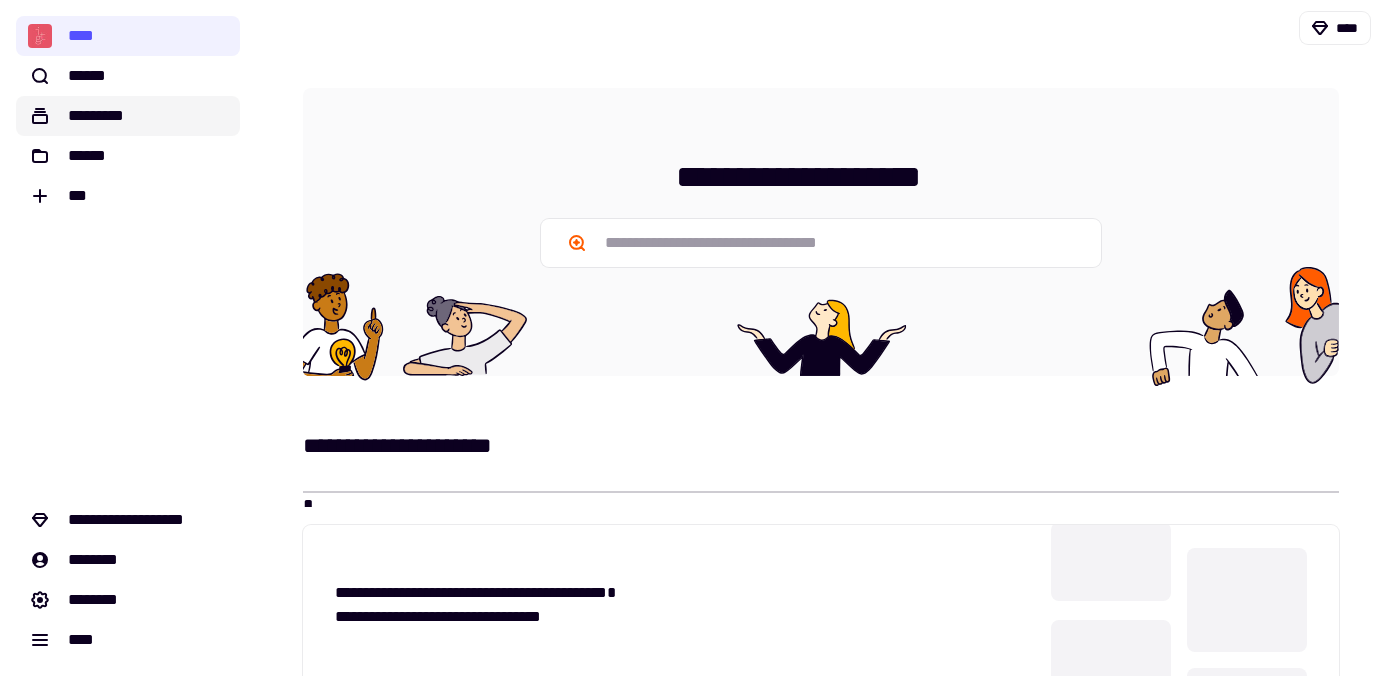 click on "*********" 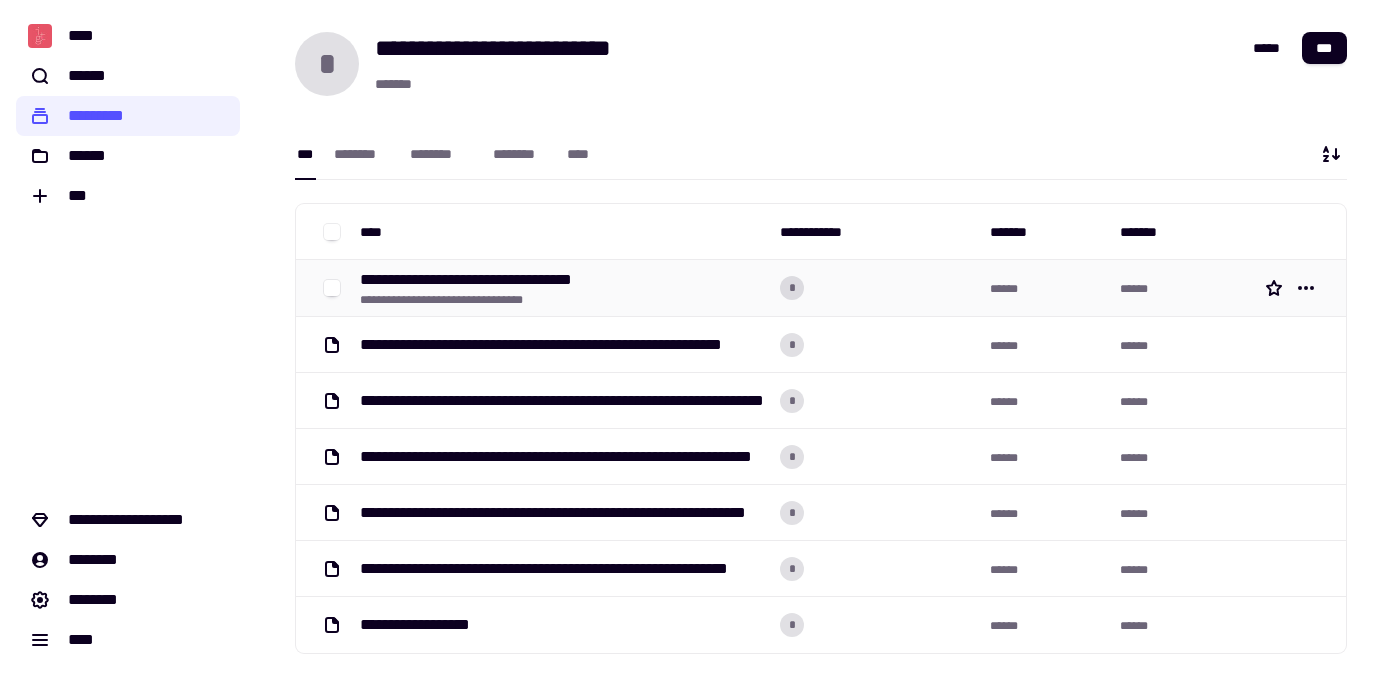 click on "**********" at bounding box center [490, 280] 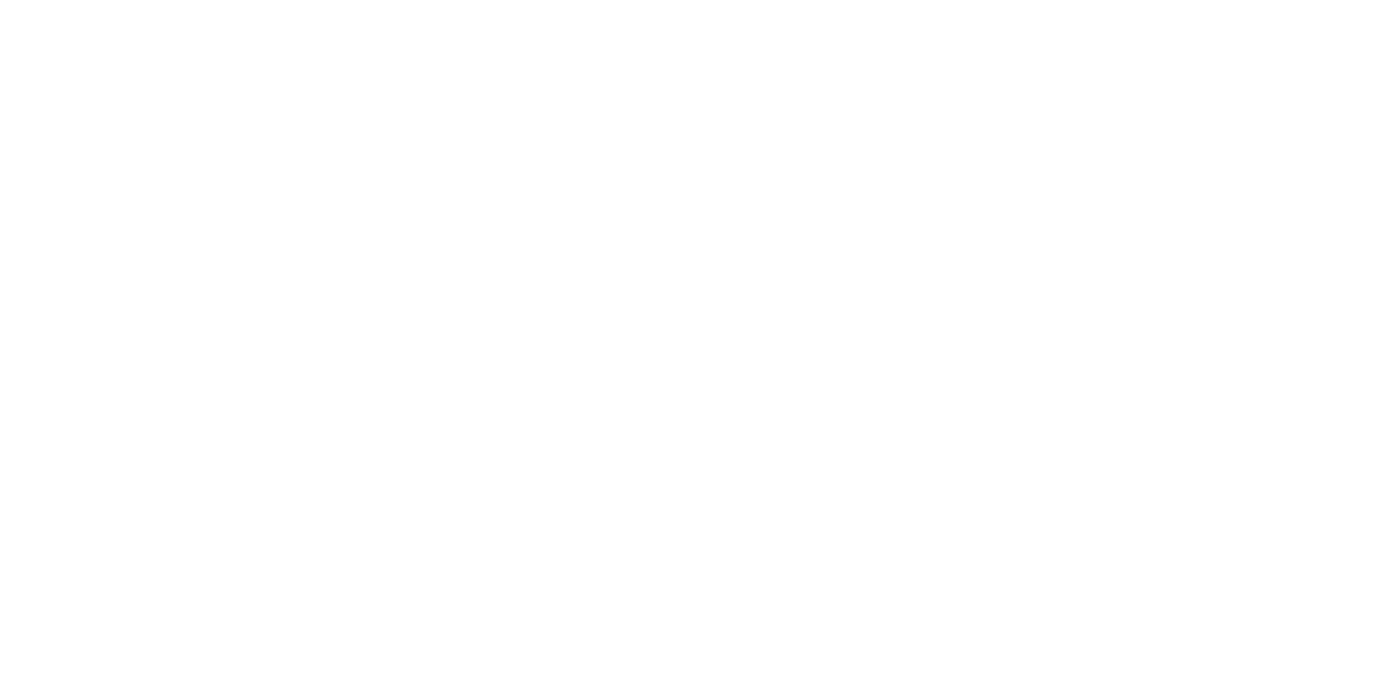 click at bounding box center [693, 338] 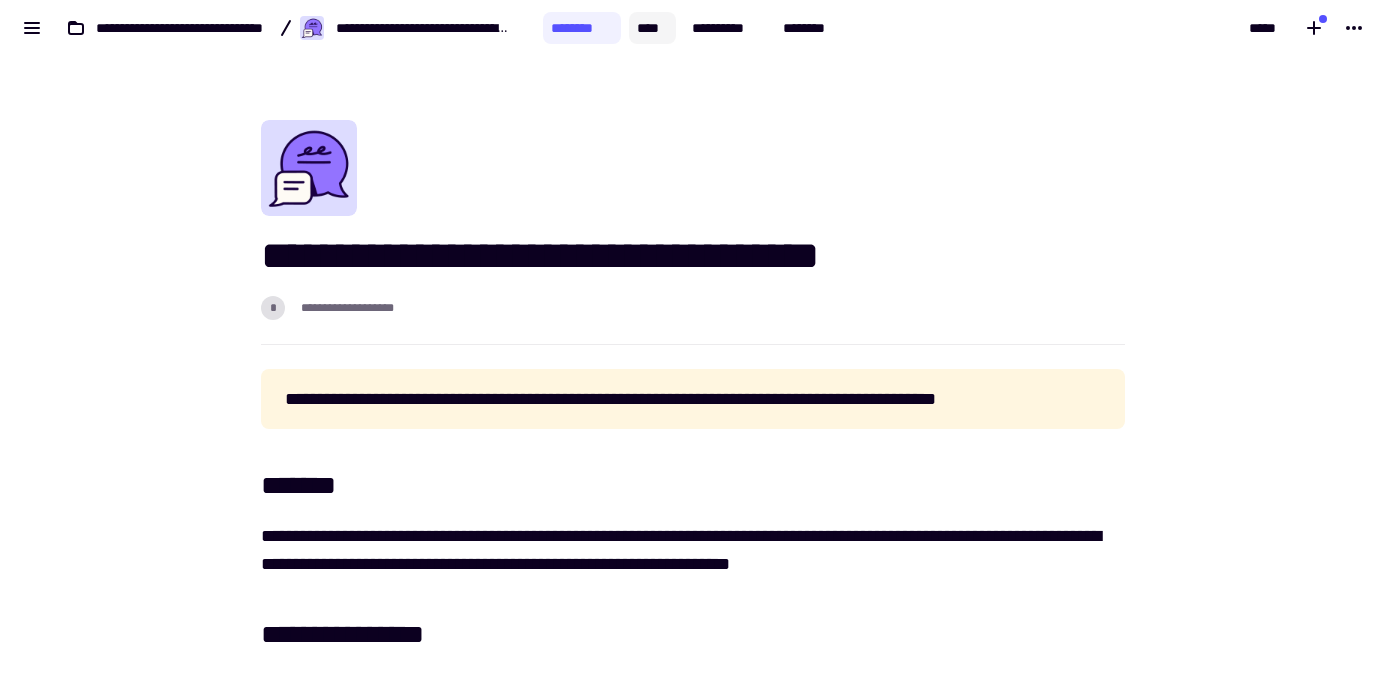 click on "****" 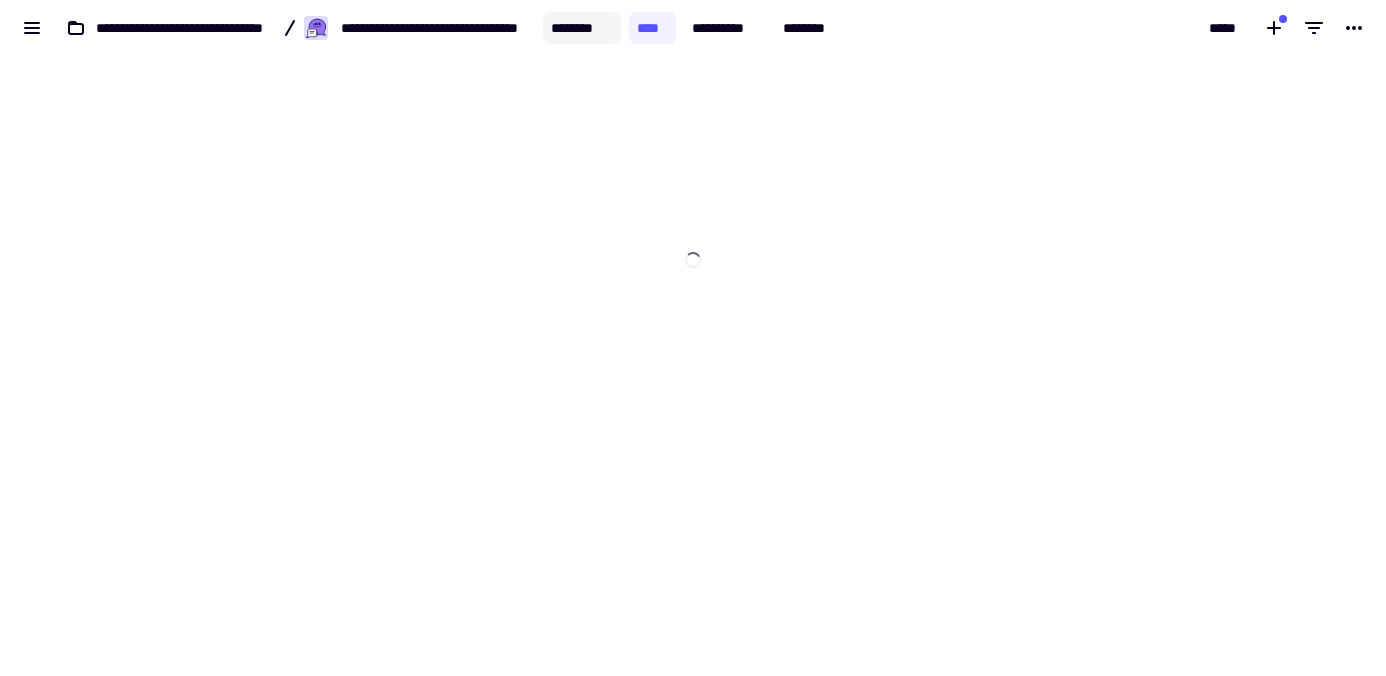 click on "********" 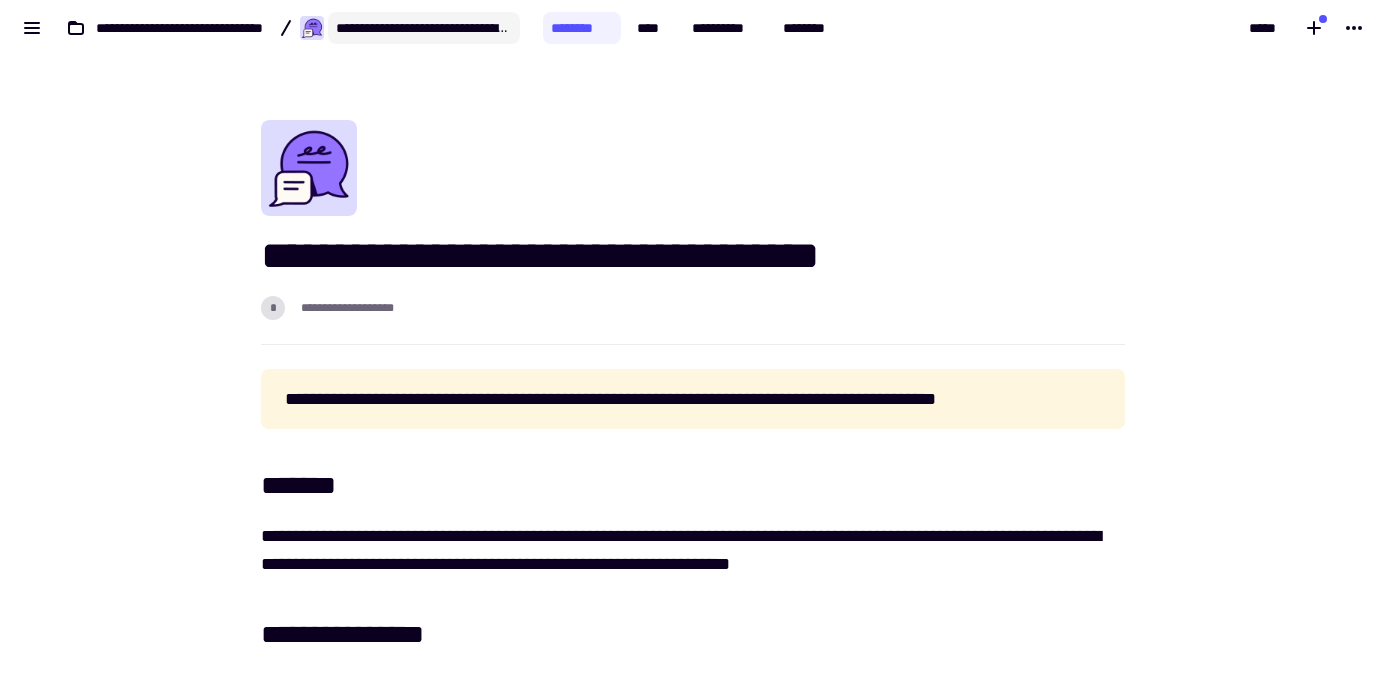 click on "**********" 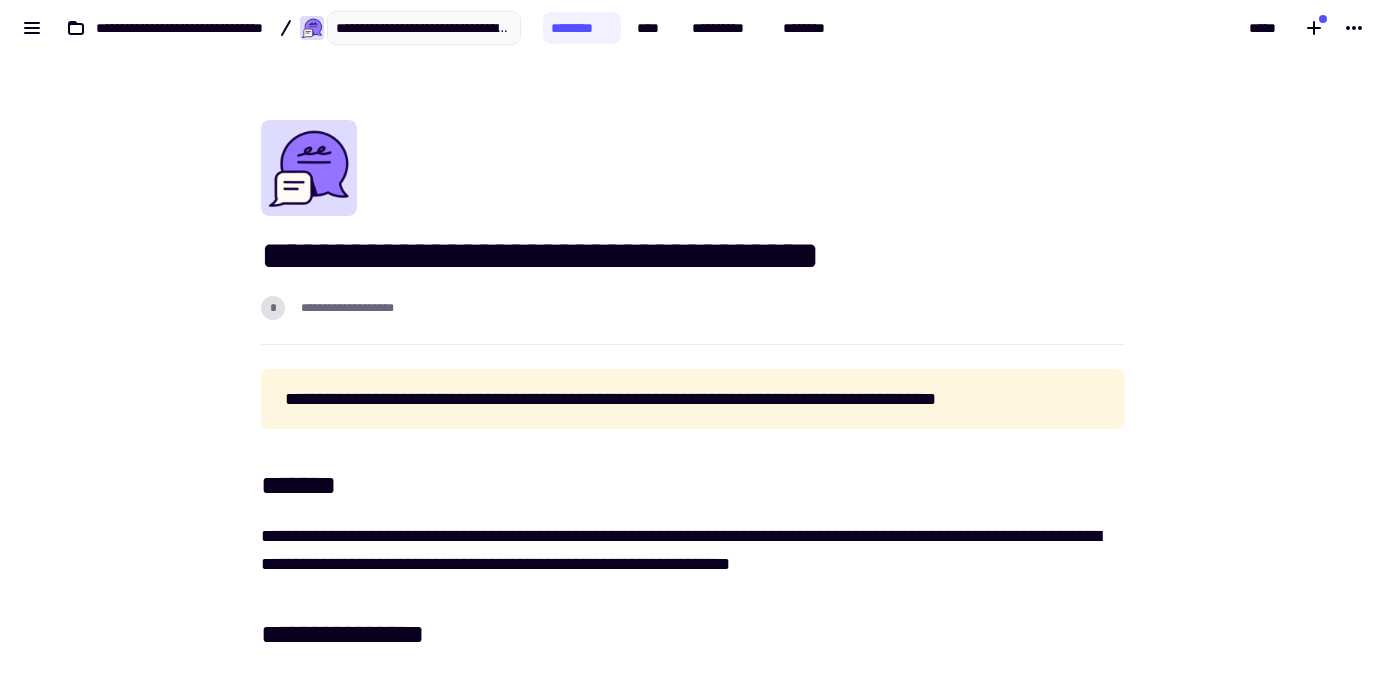 scroll, scrollTop: 0, scrollLeft: 57, axis: horizontal 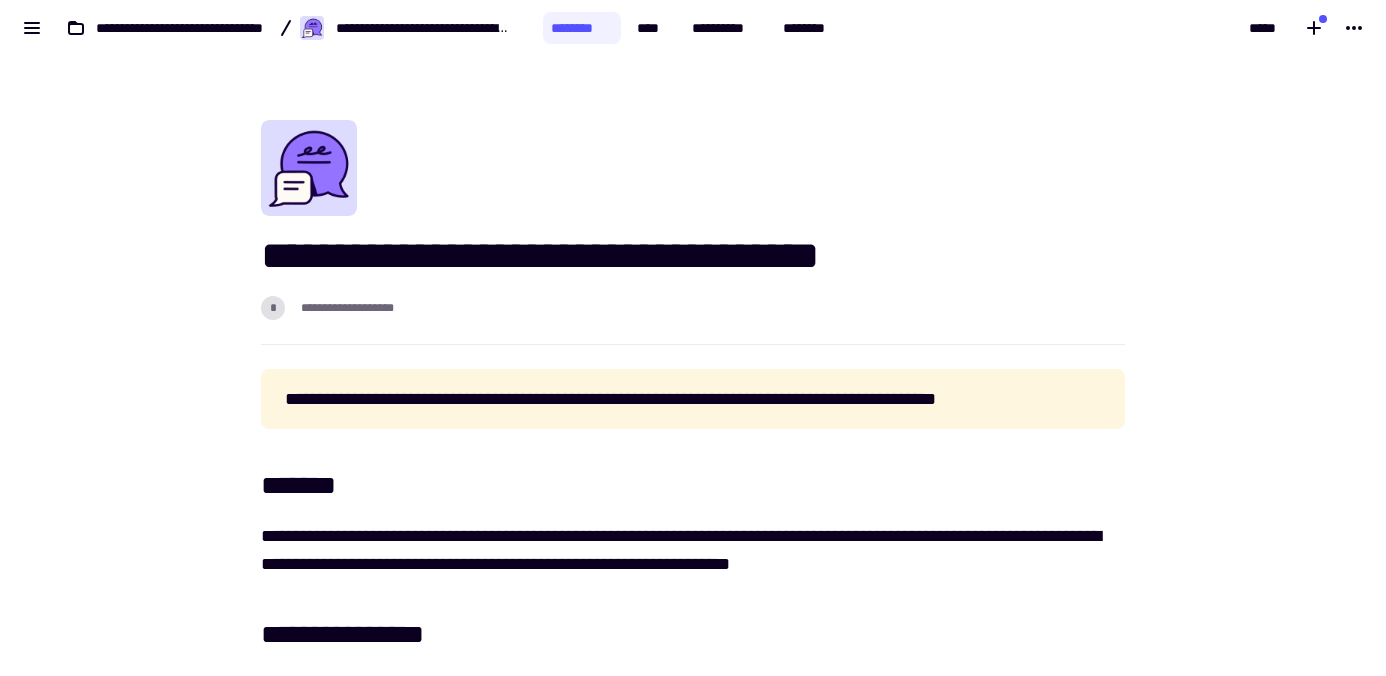 click on "**********" at bounding box center (693, 232) 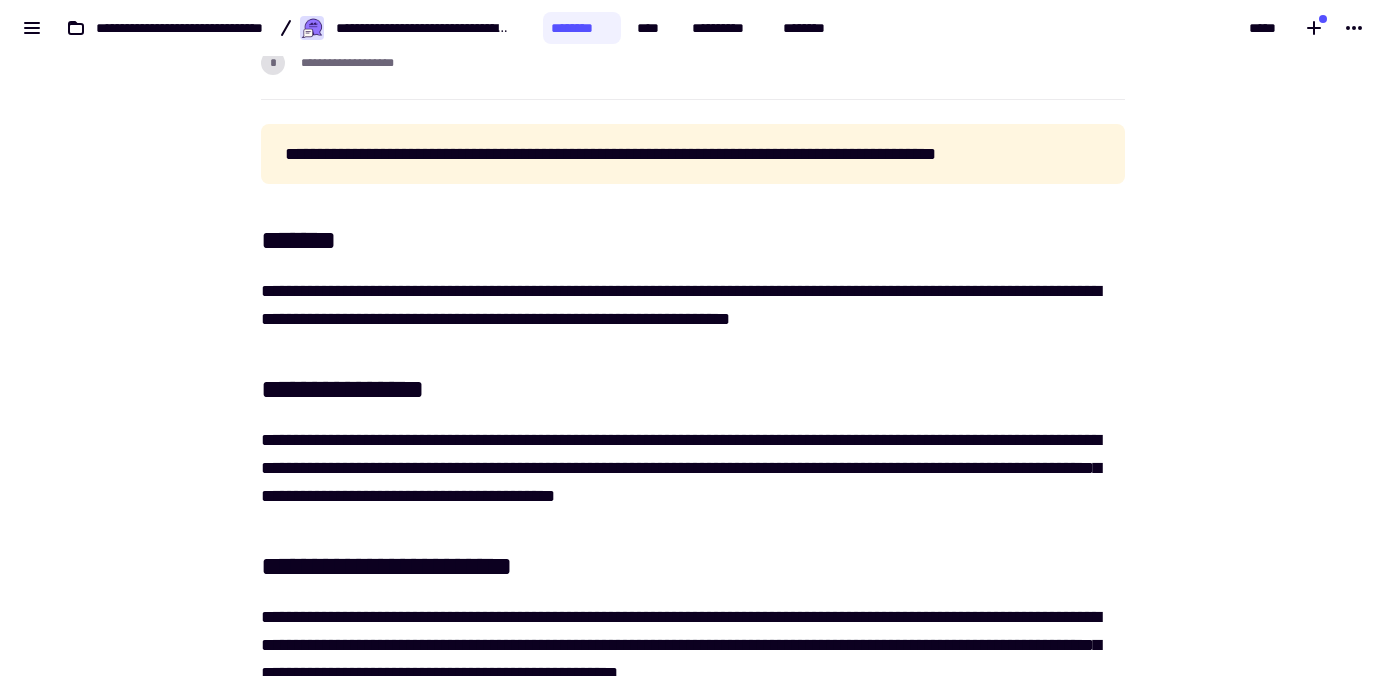 scroll, scrollTop: 0, scrollLeft: 0, axis: both 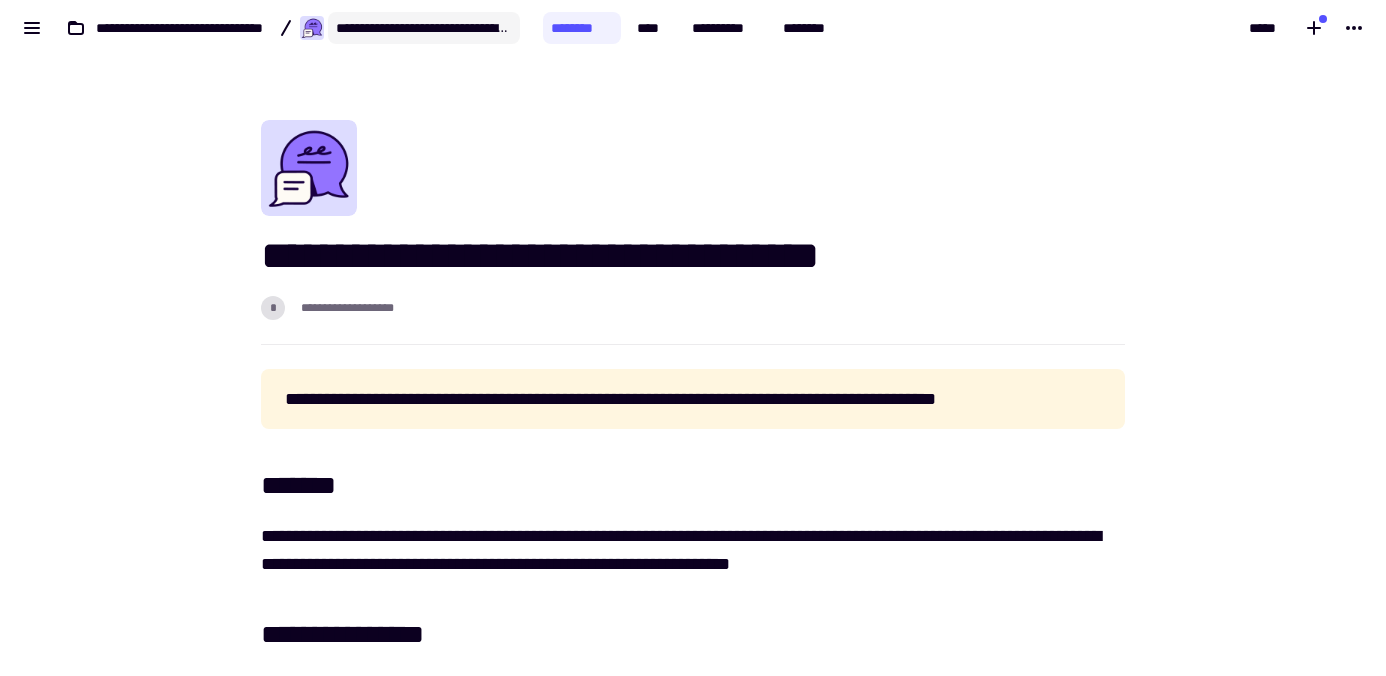 click on "**********" 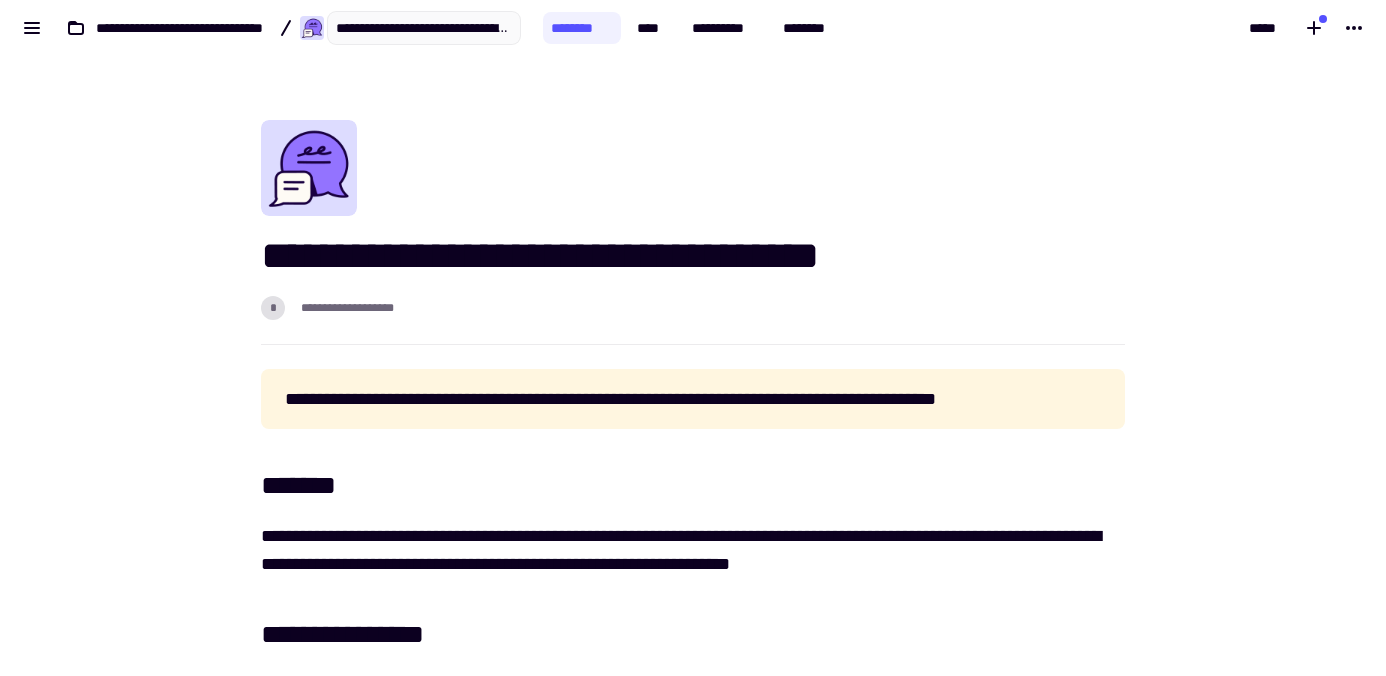 scroll, scrollTop: 0, scrollLeft: 57, axis: horizontal 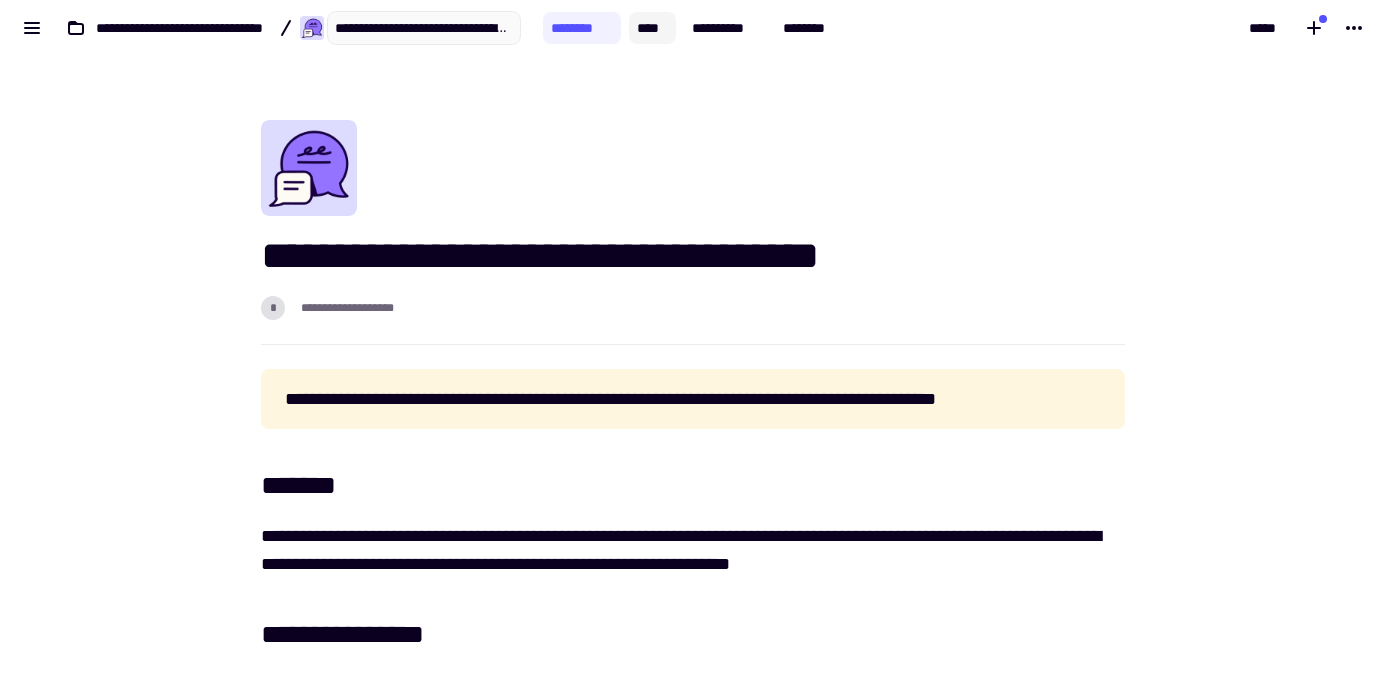 click on "****" 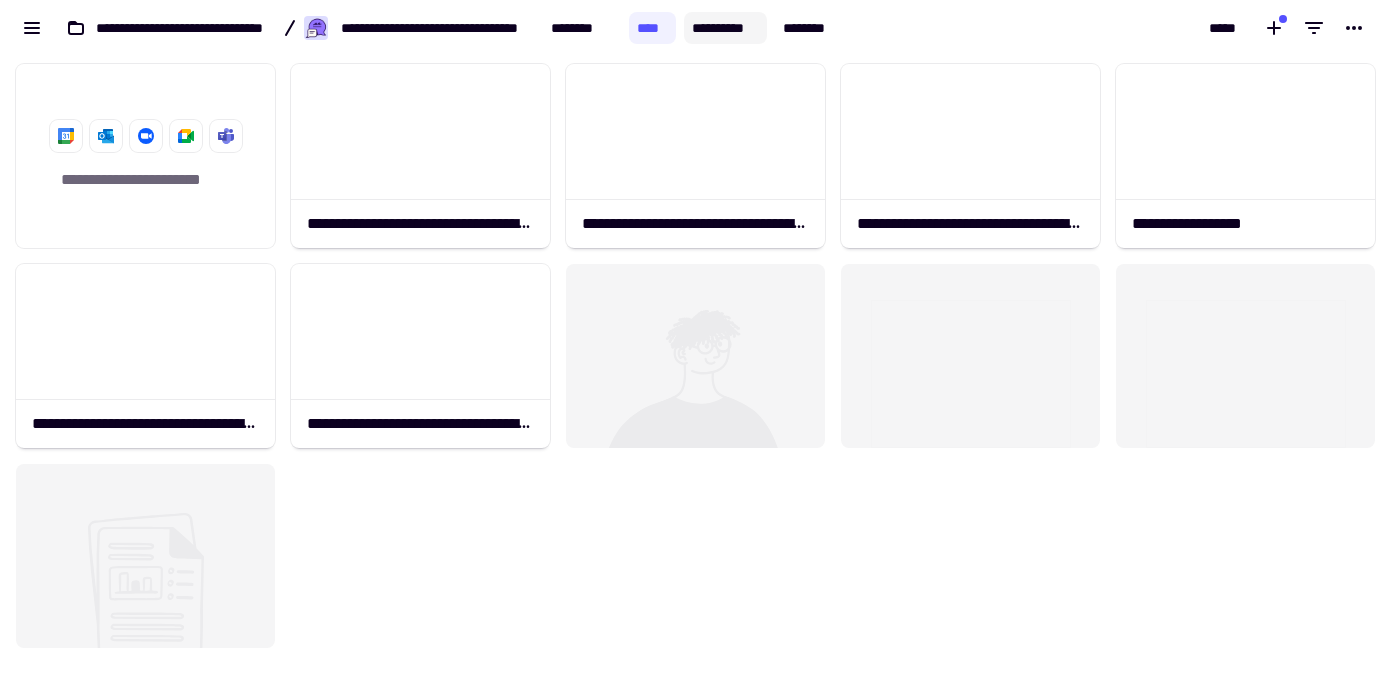 scroll, scrollTop: 16, scrollLeft: 16, axis: both 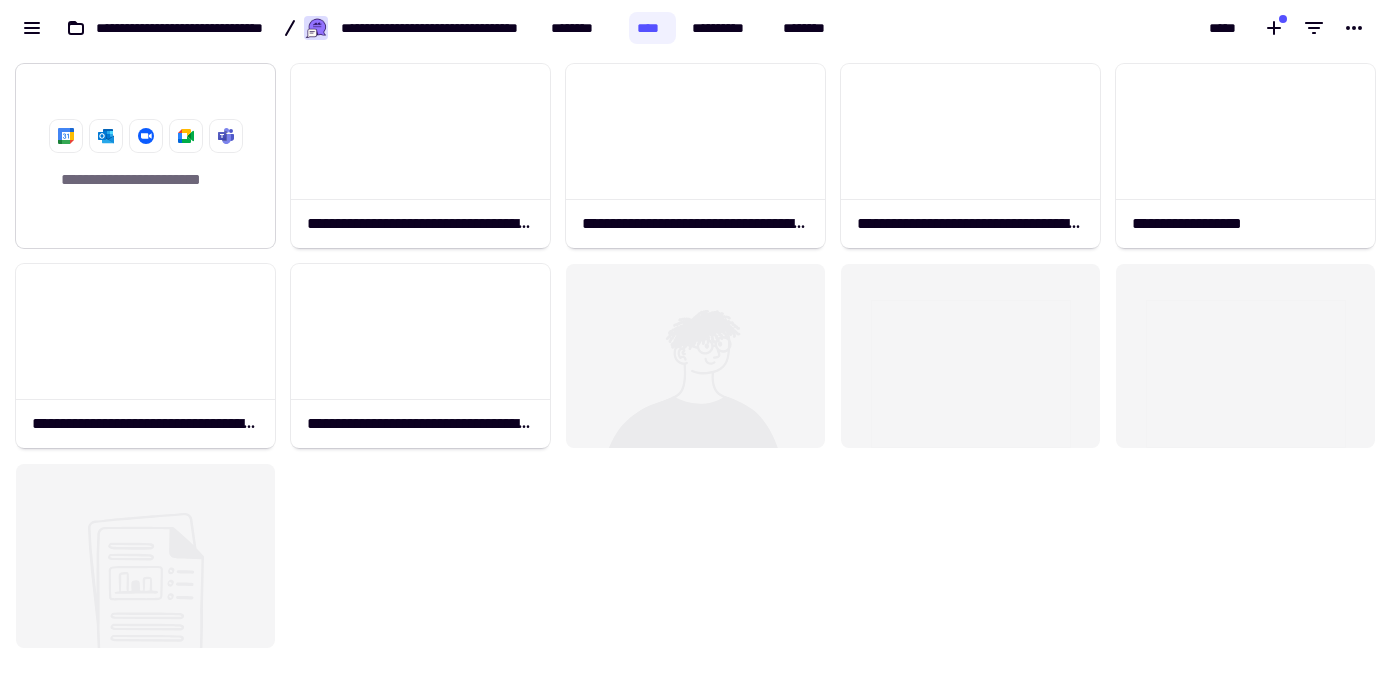 click on "**********" 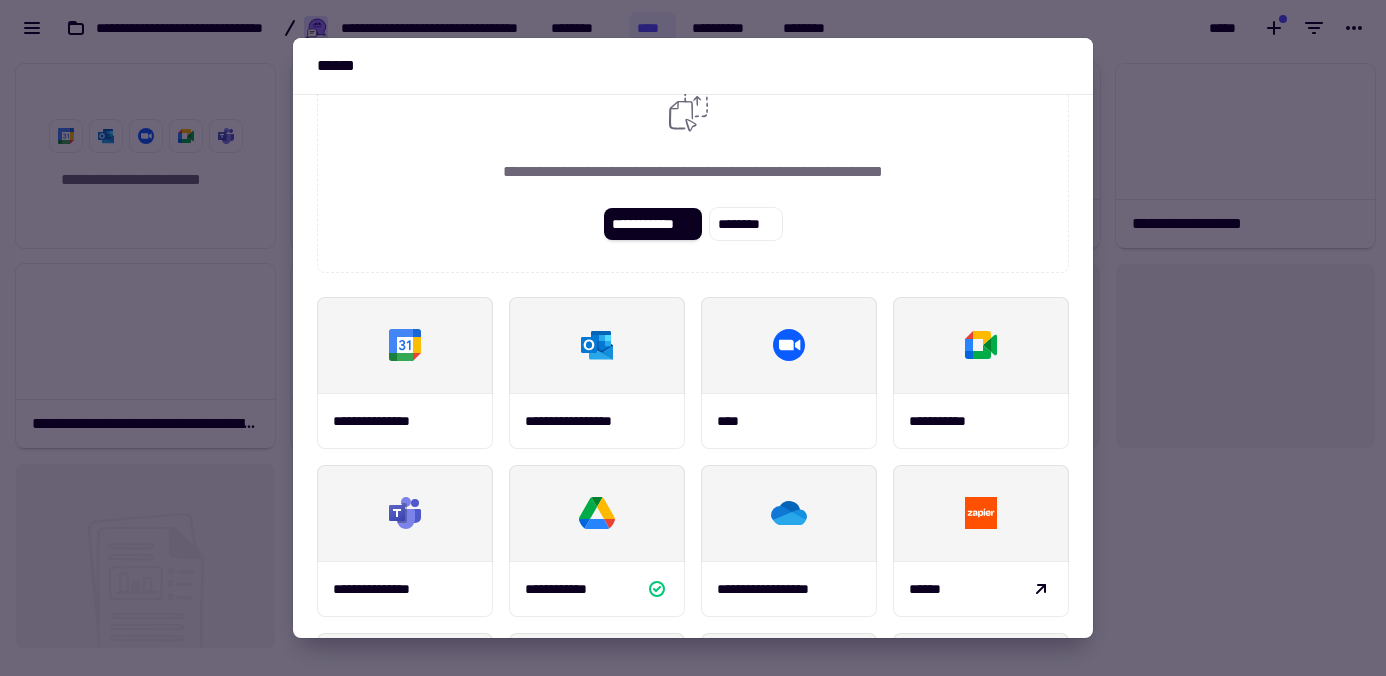 scroll, scrollTop: 142, scrollLeft: 0, axis: vertical 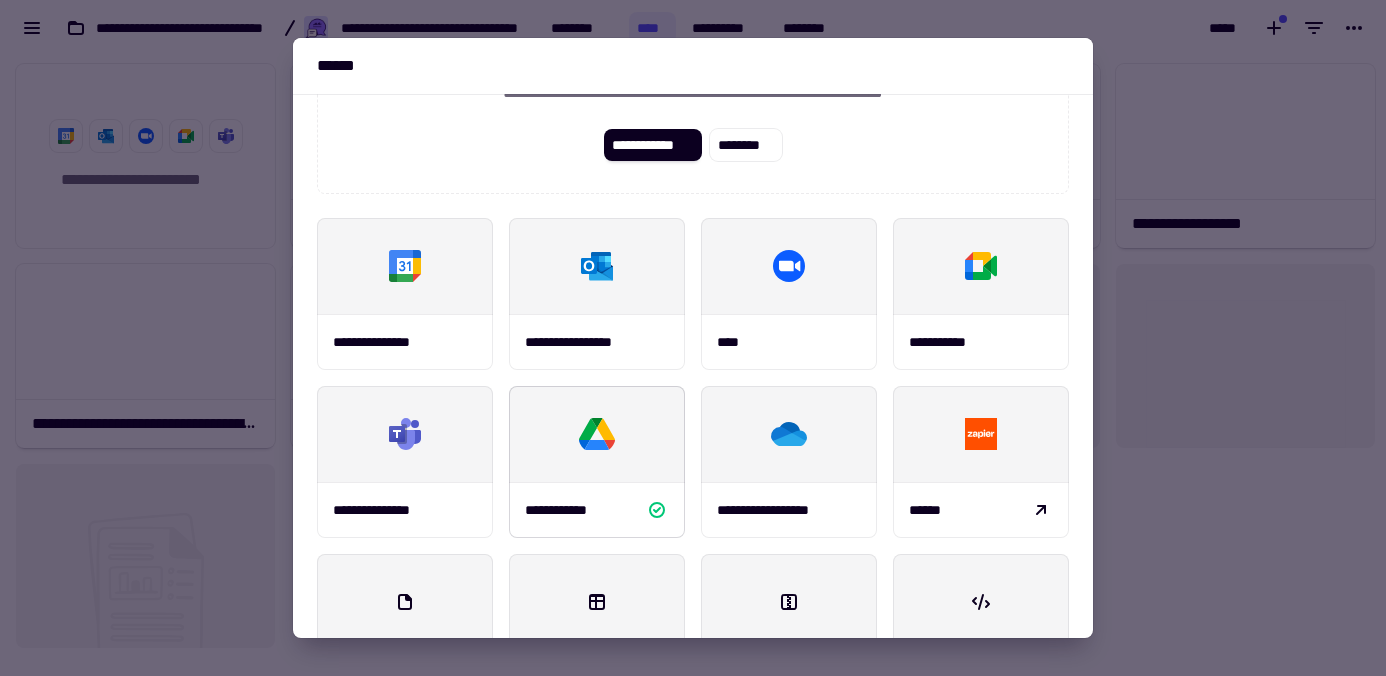 click on "**********" at bounding box center [597, 510] 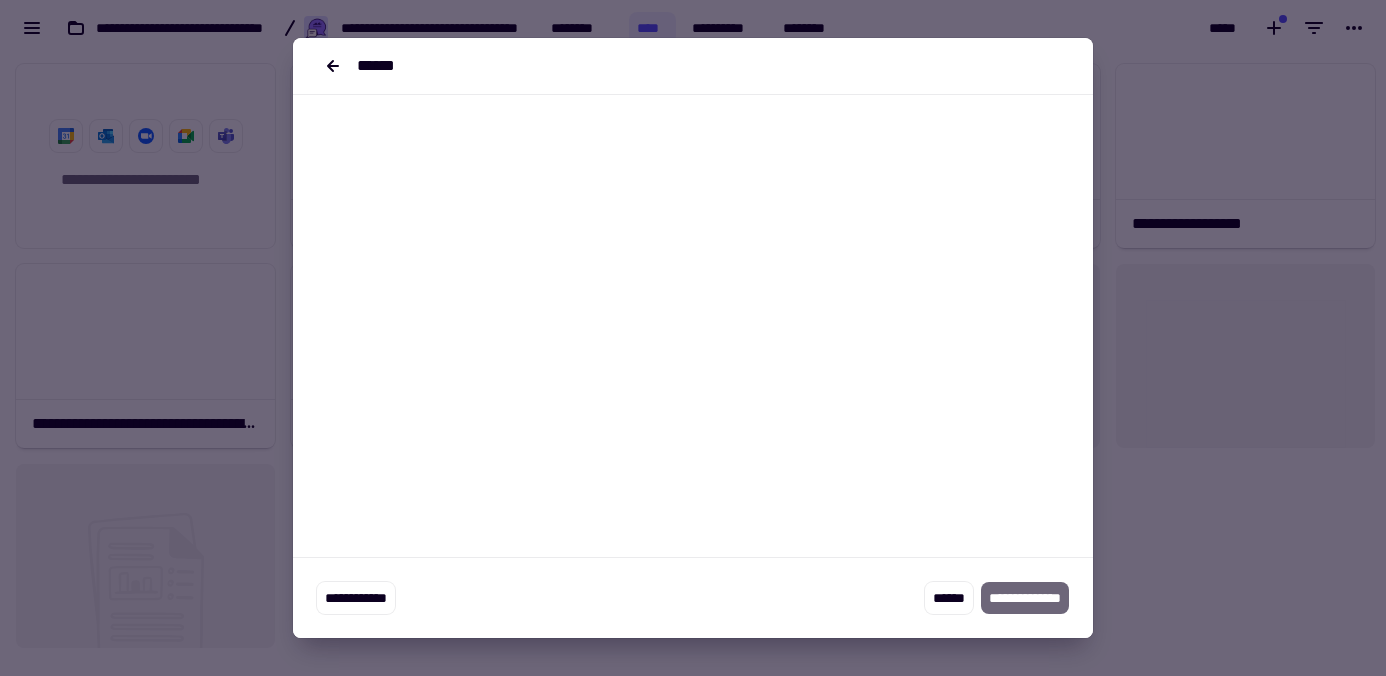 scroll, scrollTop: 0, scrollLeft: 0, axis: both 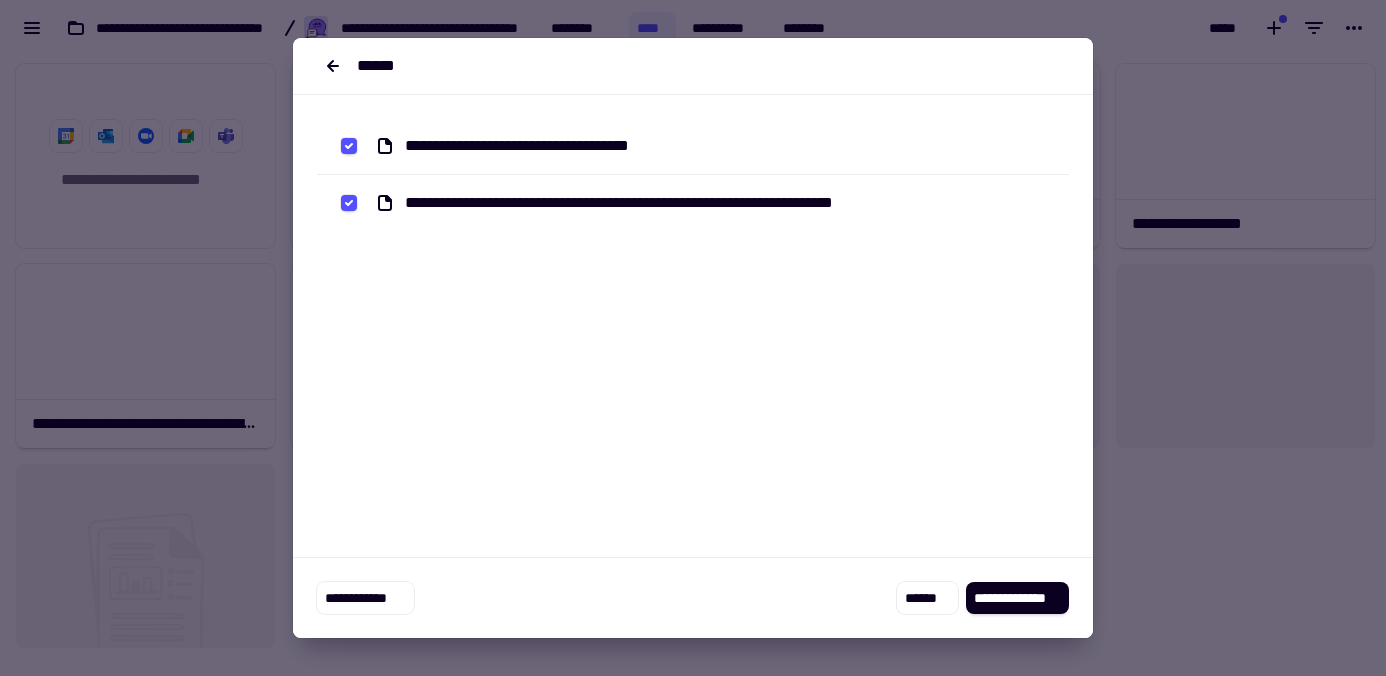 click on "**********" at bounding box center [682, 203] 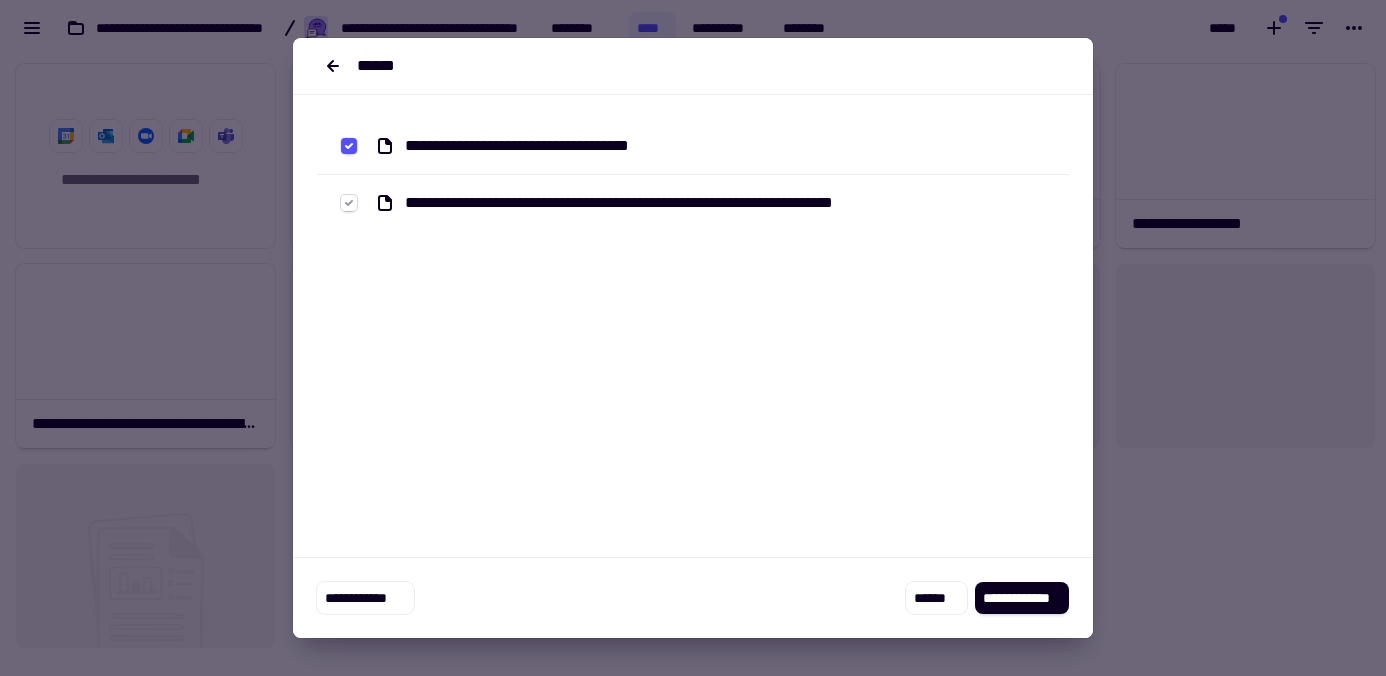 click 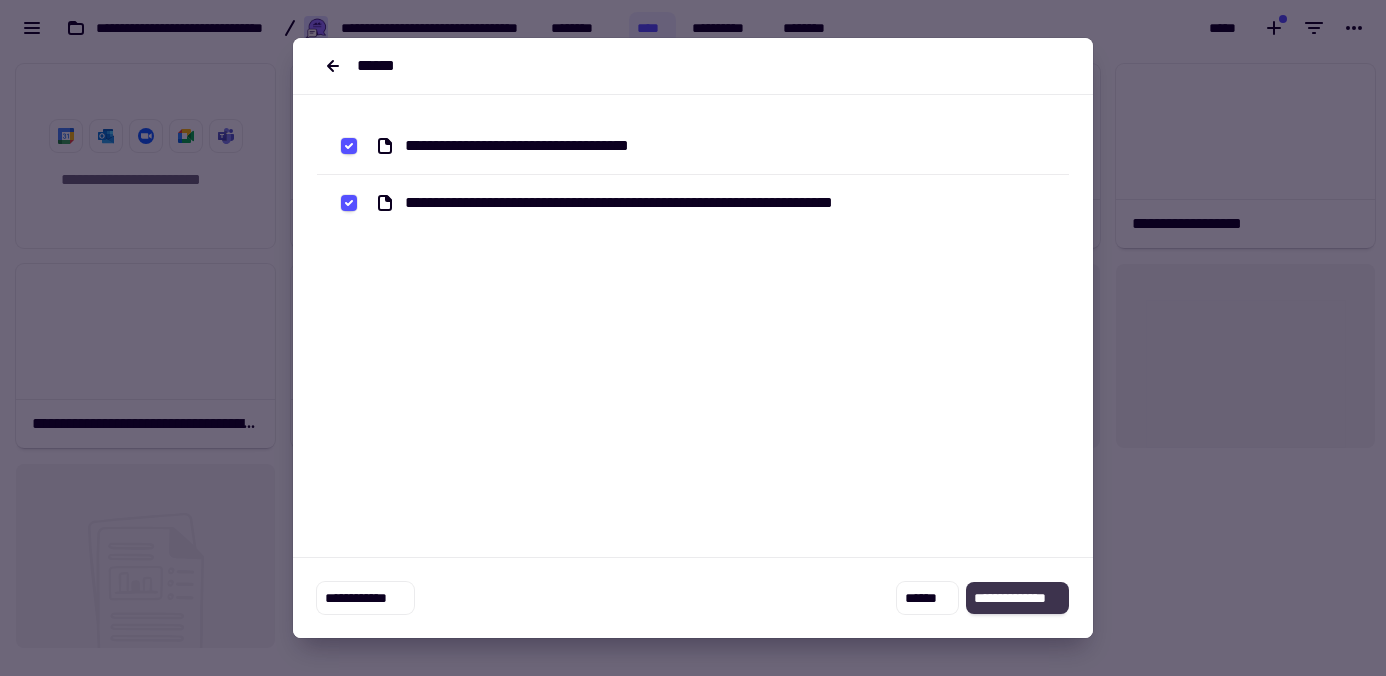 click on "**********" 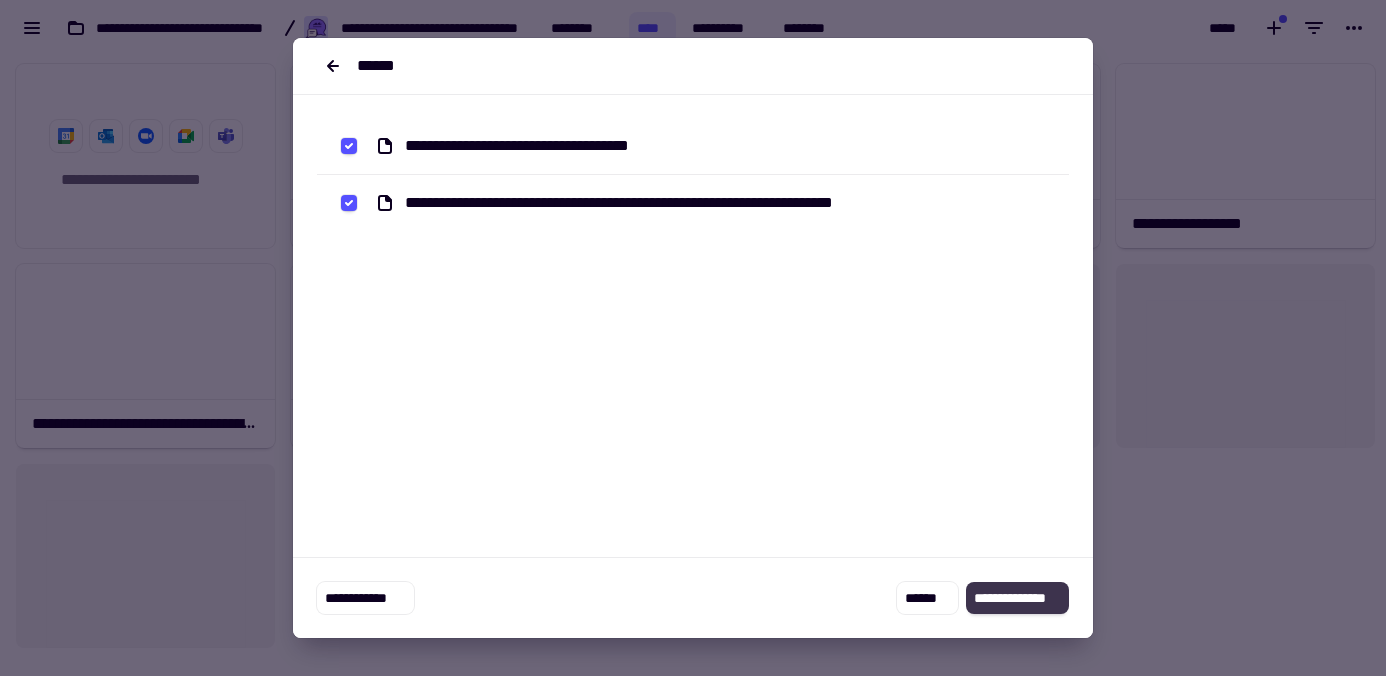 click on "**********" 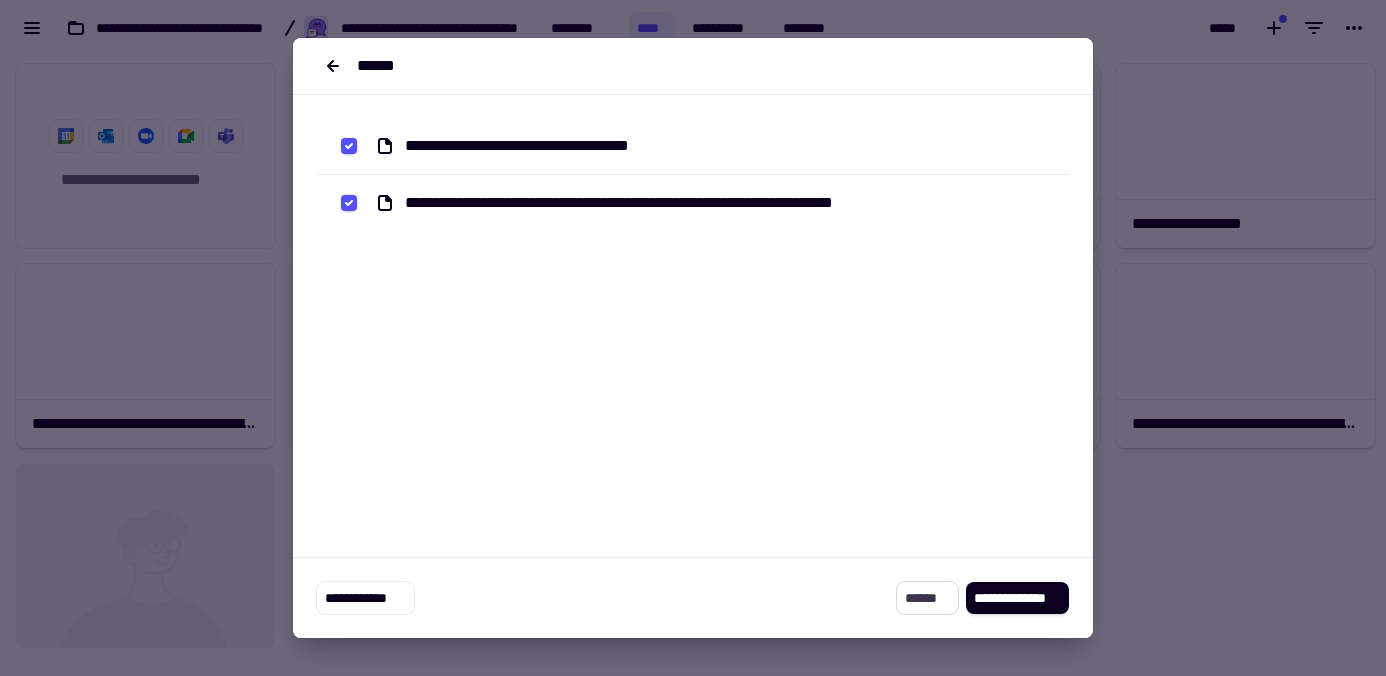 click on "******" 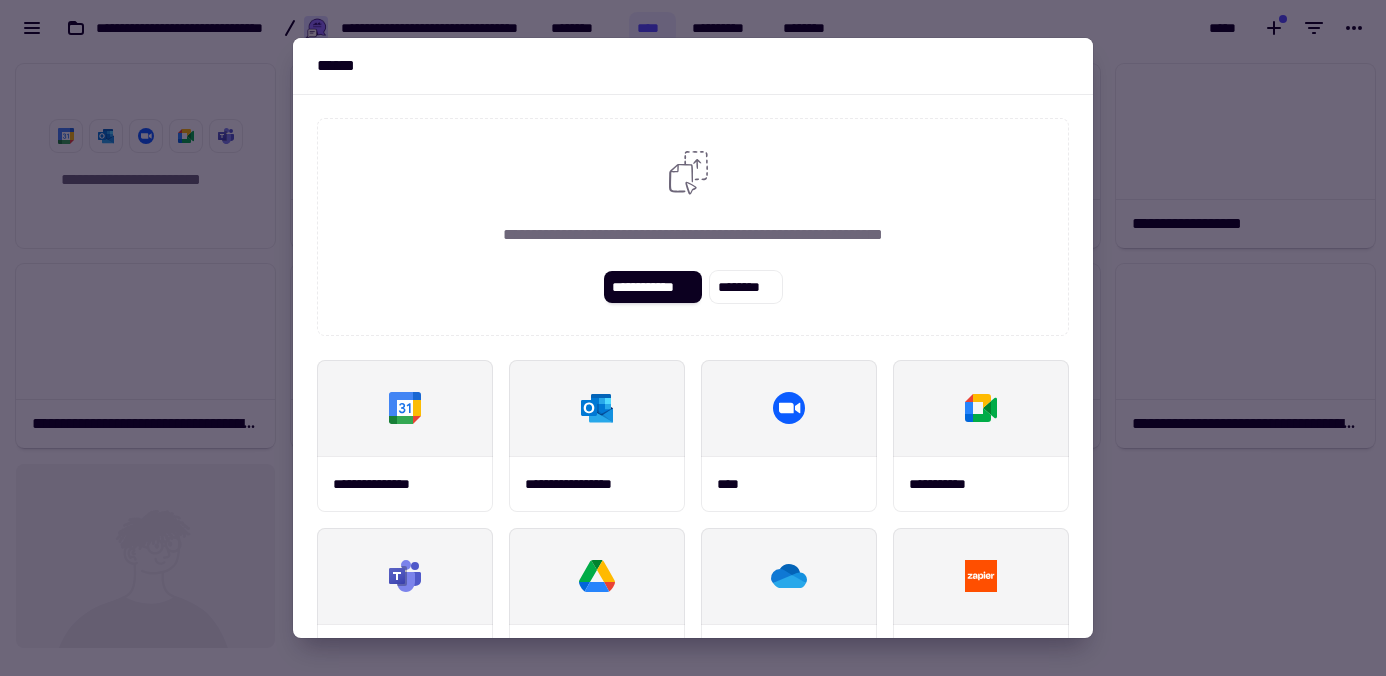 click at bounding box center (693, 338) 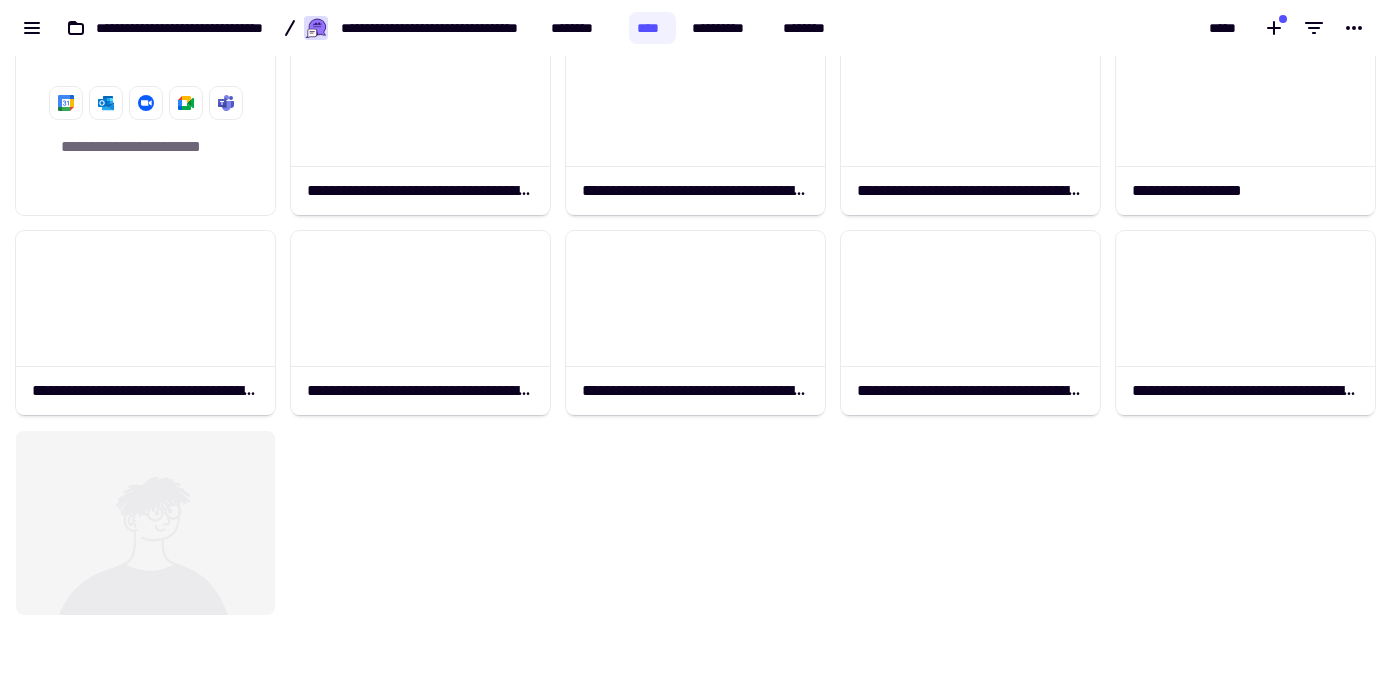 scroll, scrollTop: 0, scrollLeft: 0, axis: both 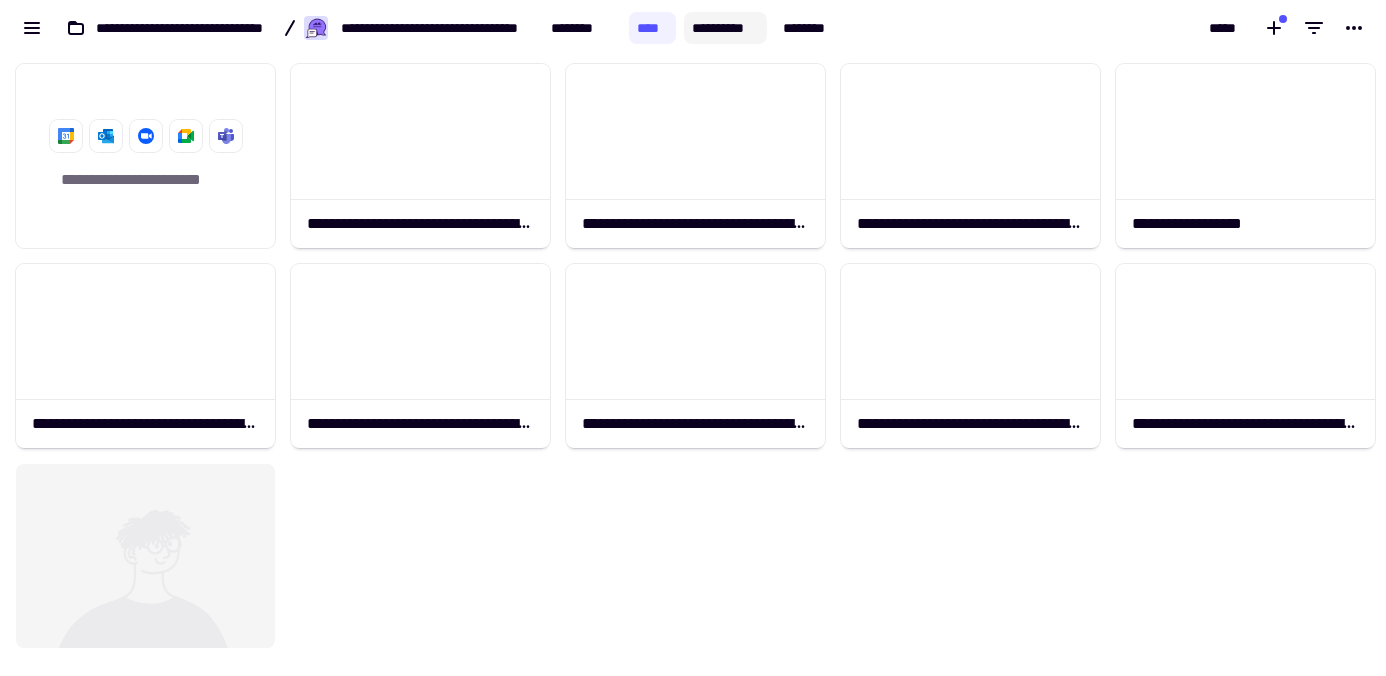 click on "**********" 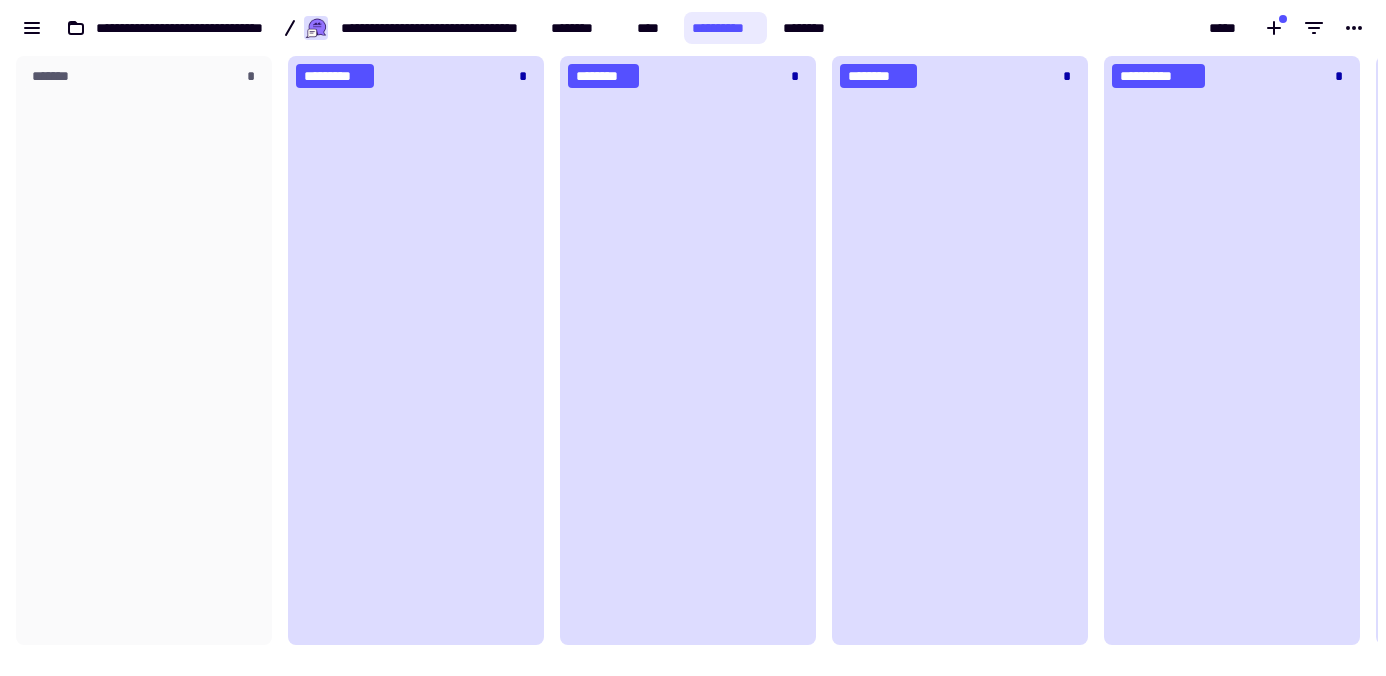 scroll, scrollTop: 16, scrollLeft: 16, axis: both 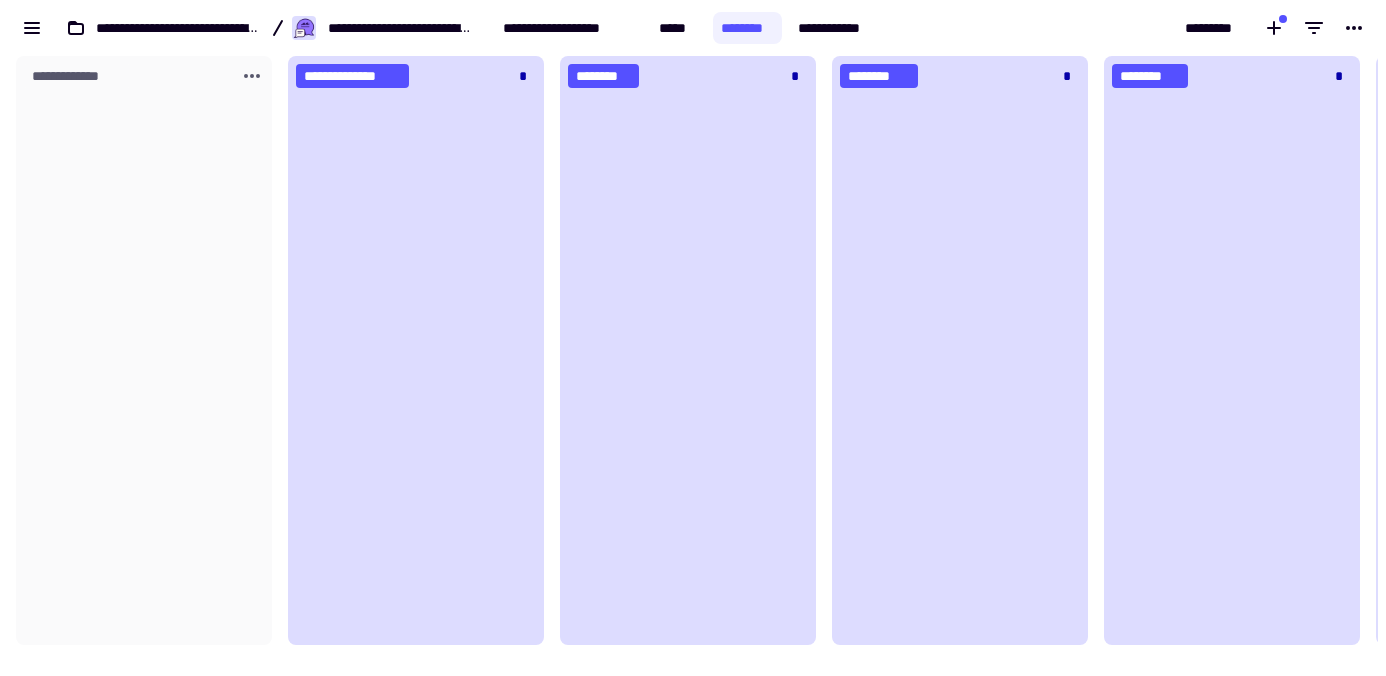 click on "**********" 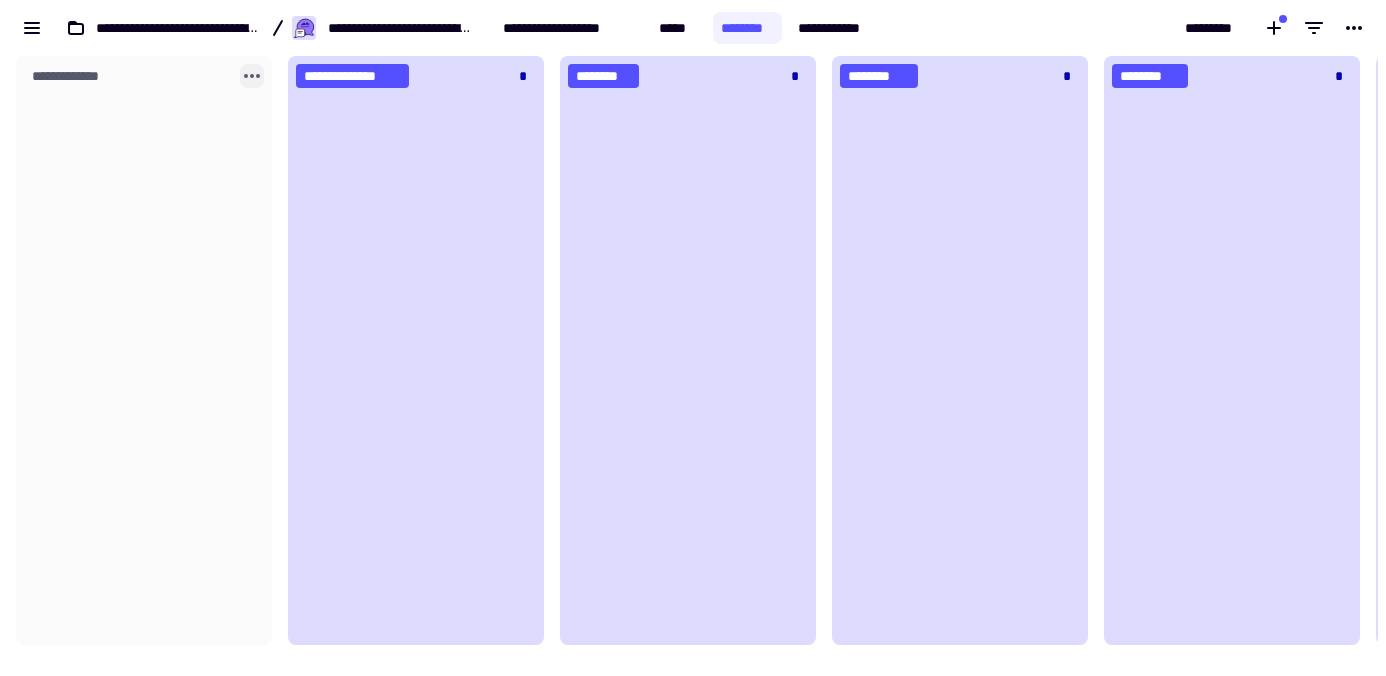 click 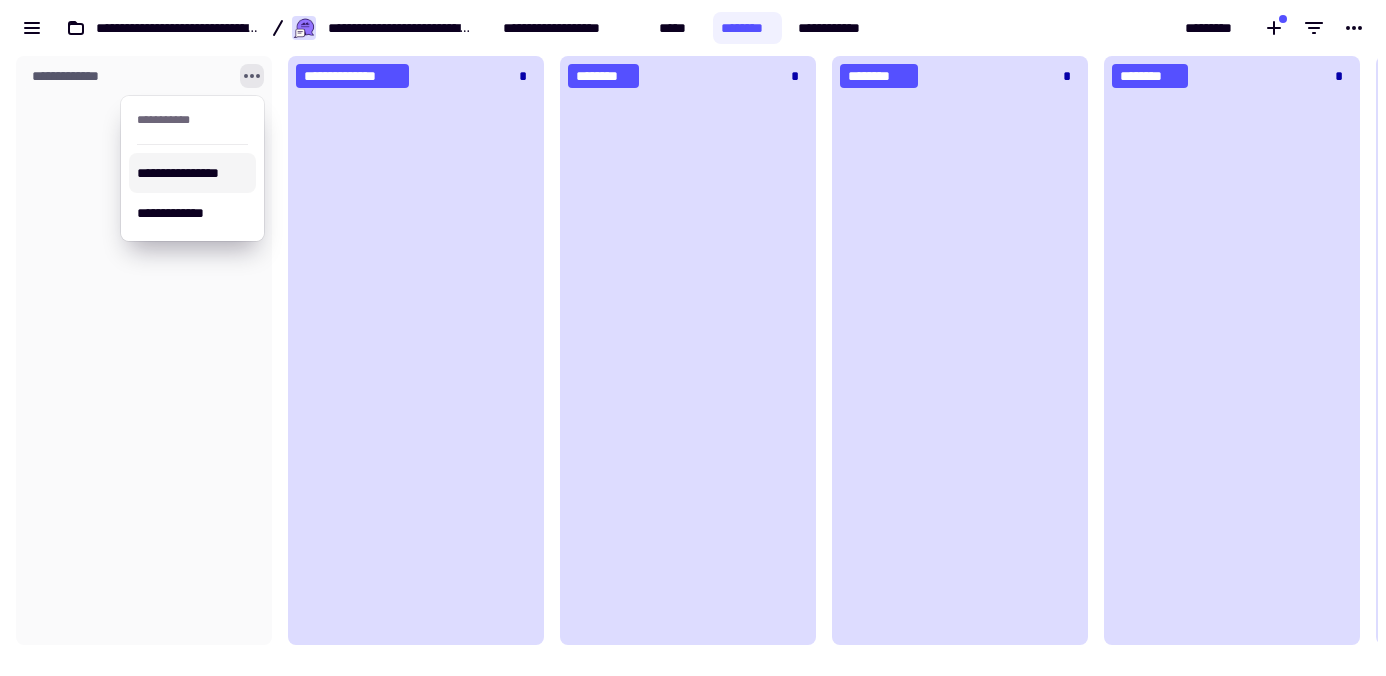 click on "**********" 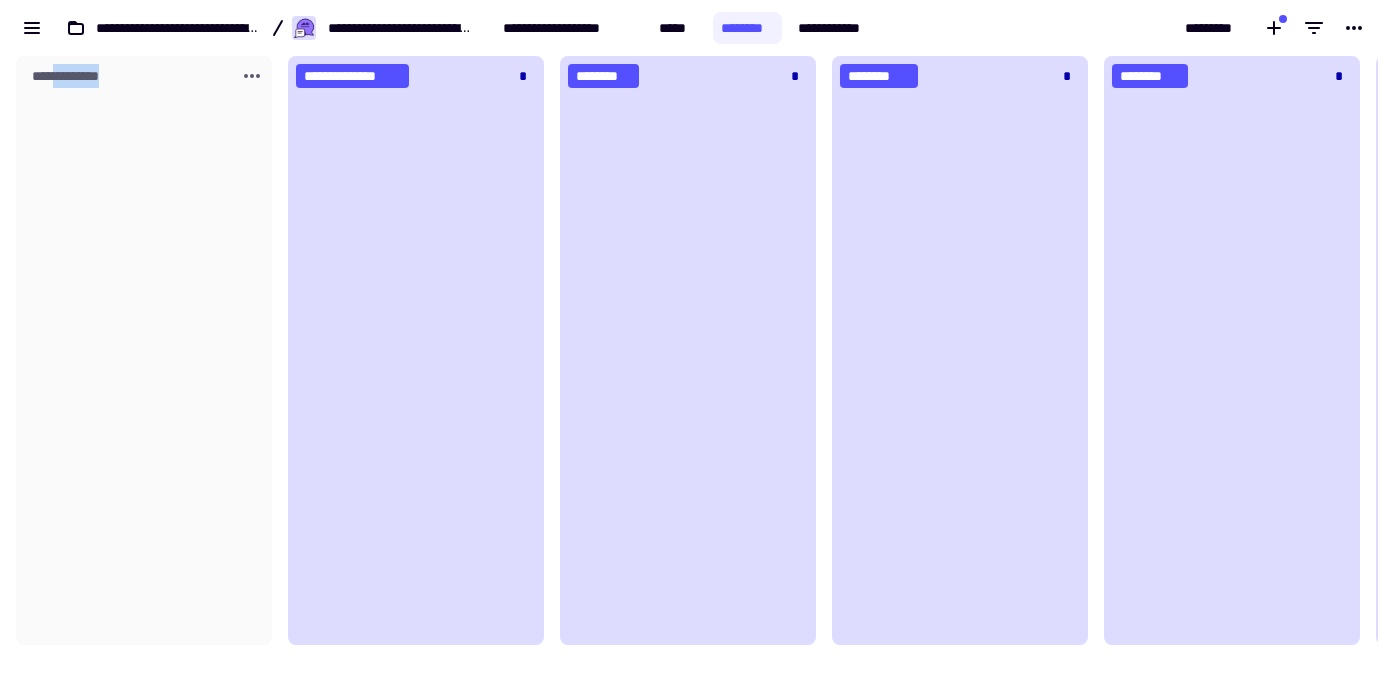 click on "**********" 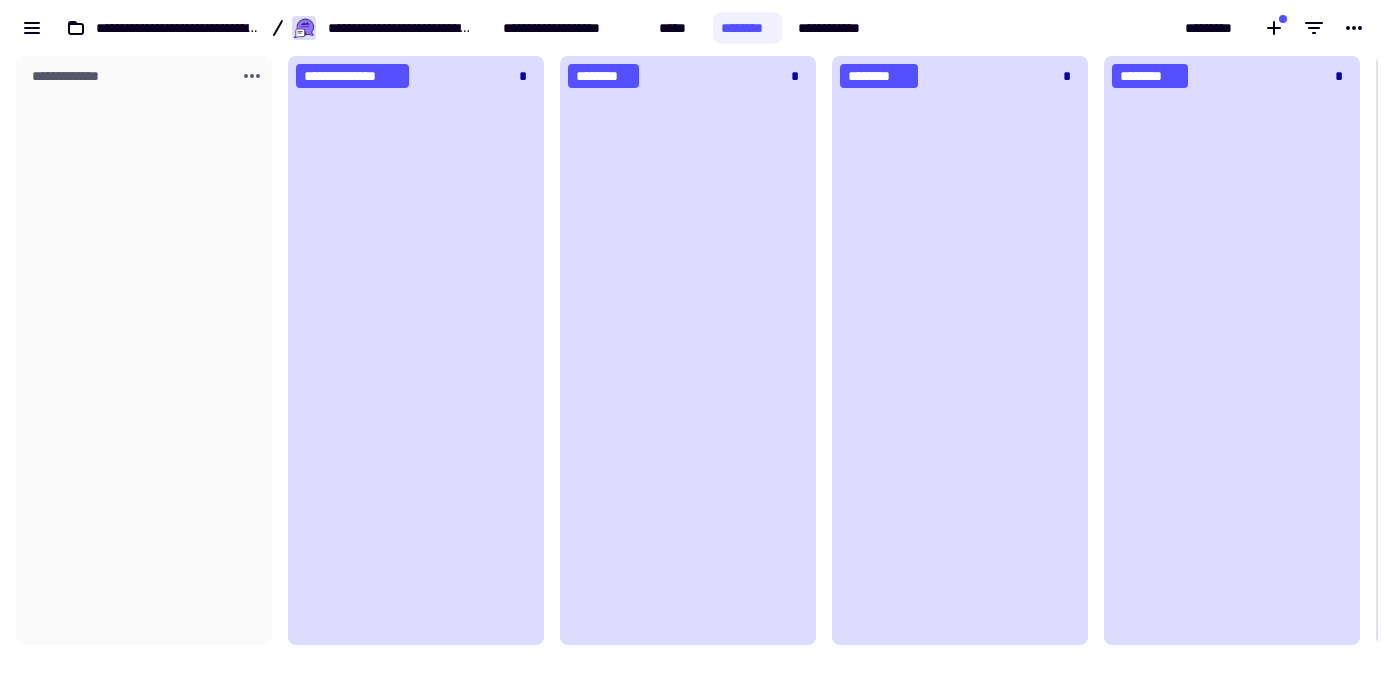 click 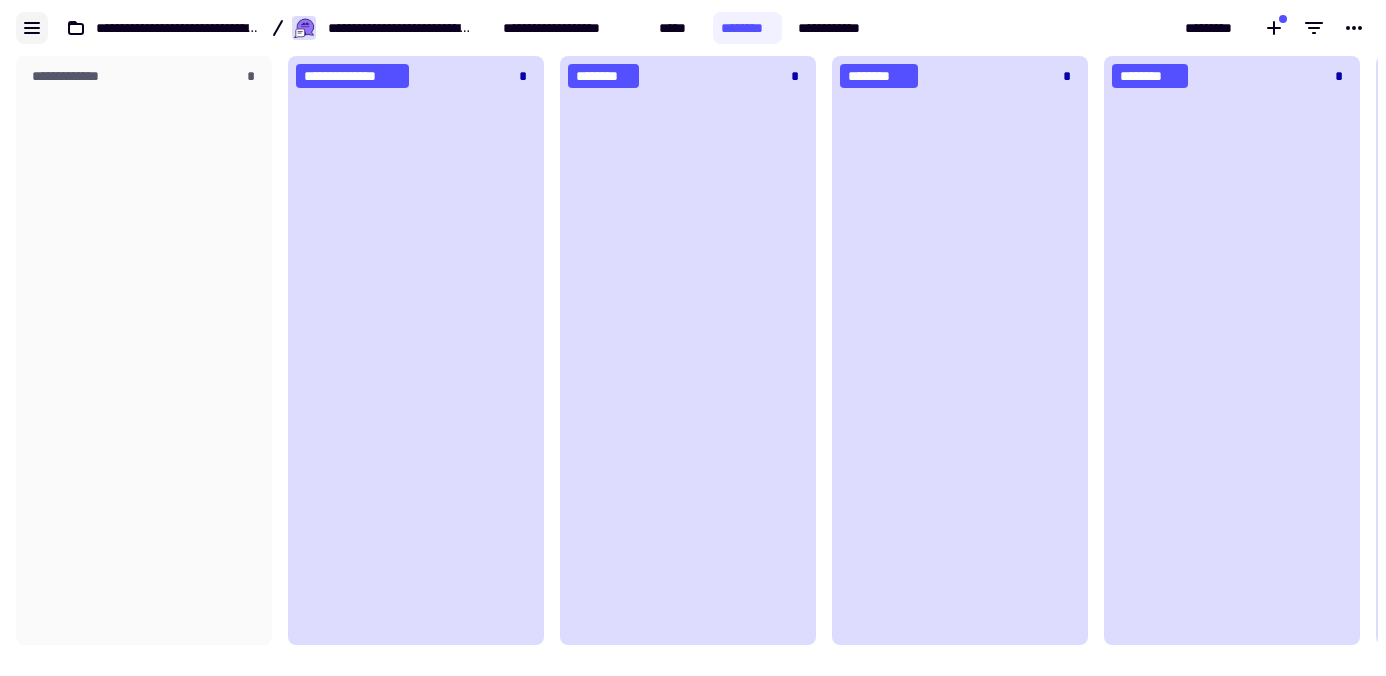 click 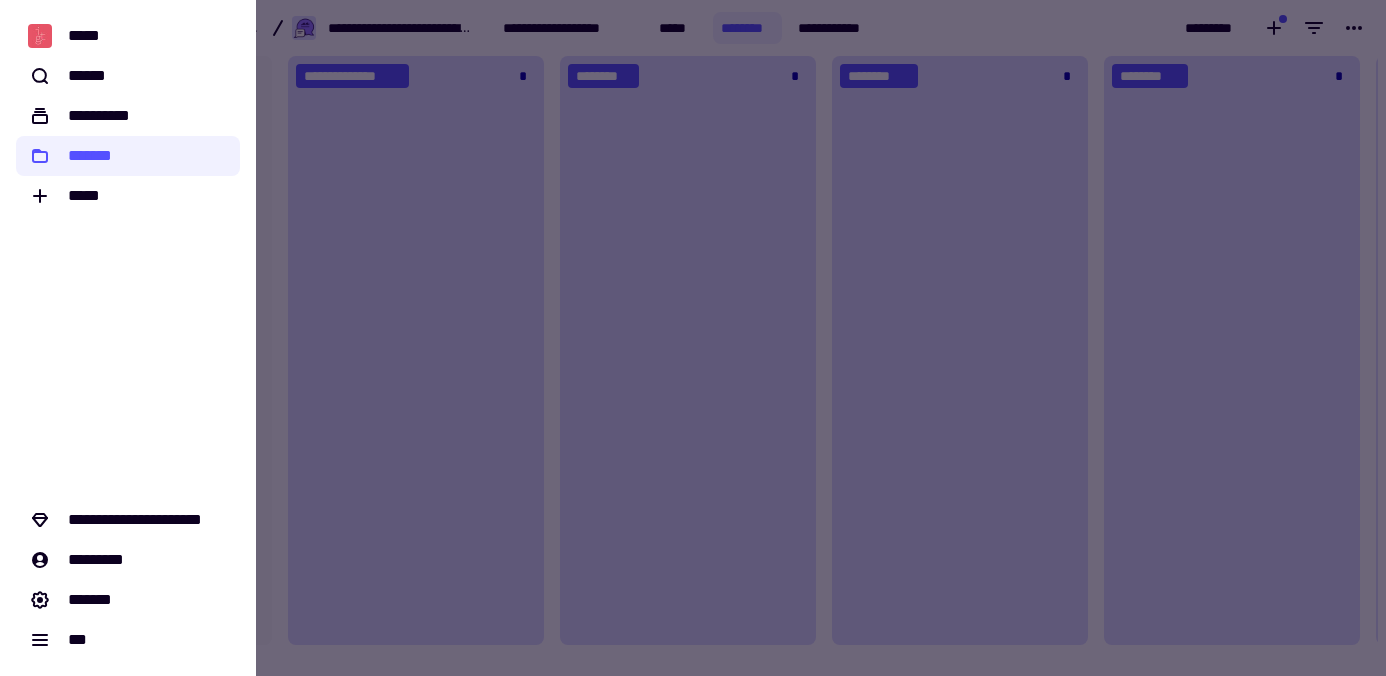 click at bounding box center (693, 338) 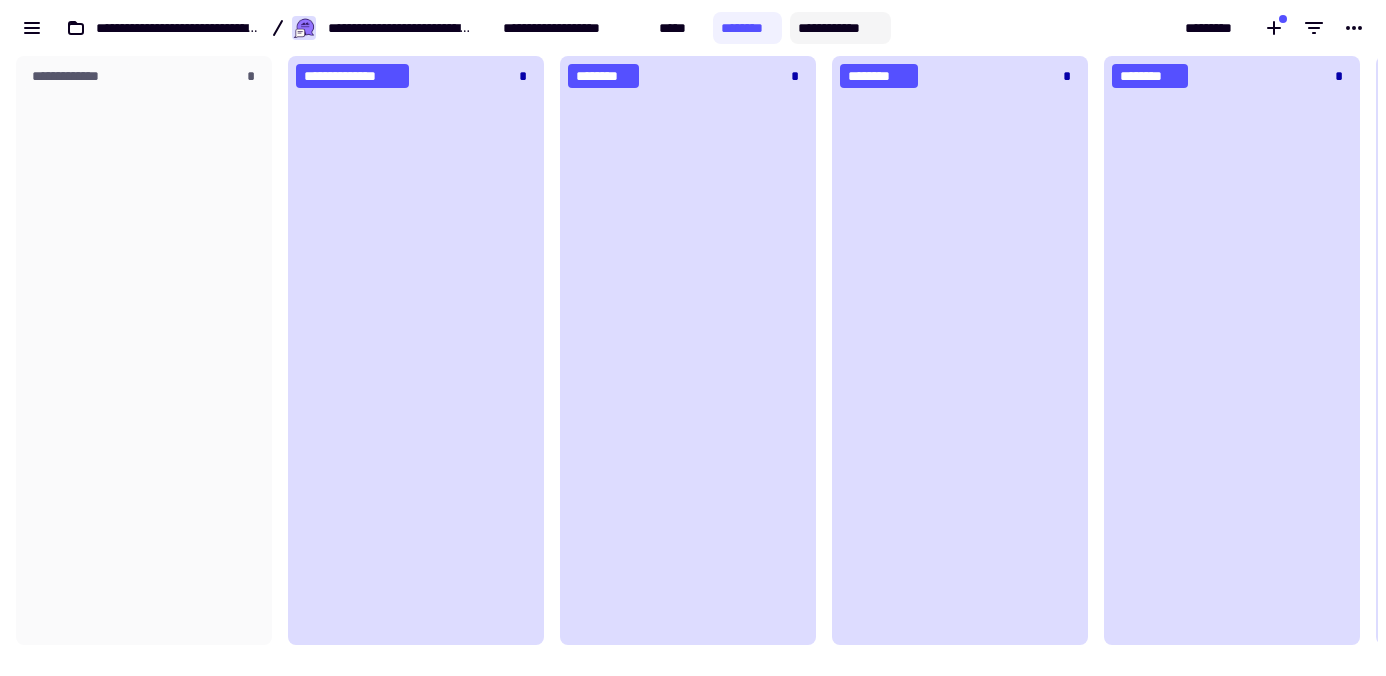 click on "**********" 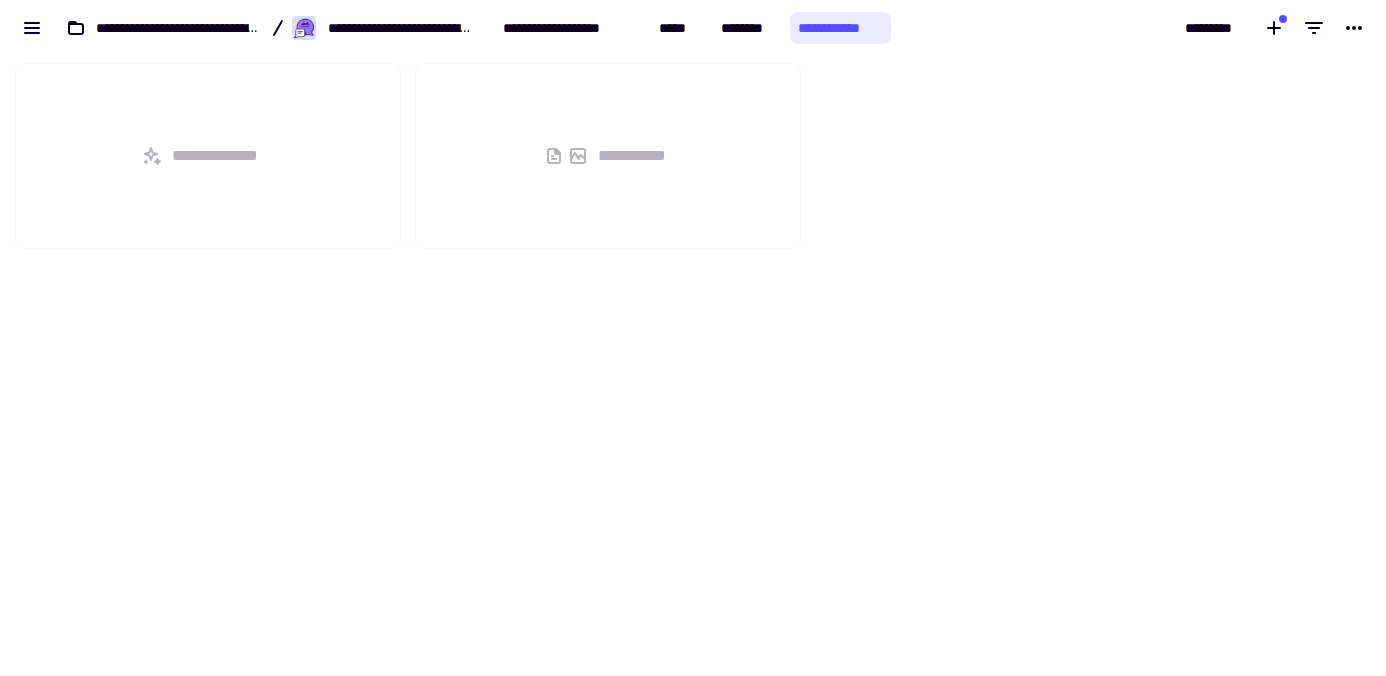 scroll, scrollTop: 16, scrollLeft: 16, axis: both 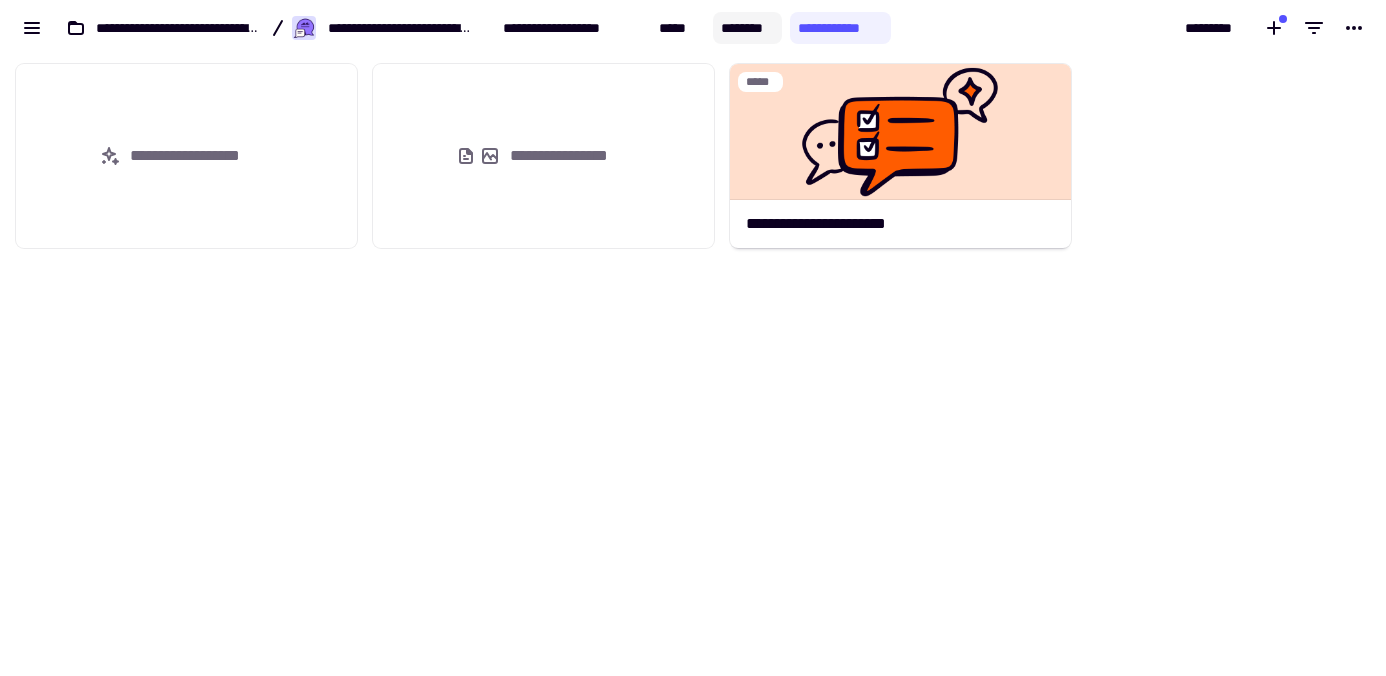 click on "********" 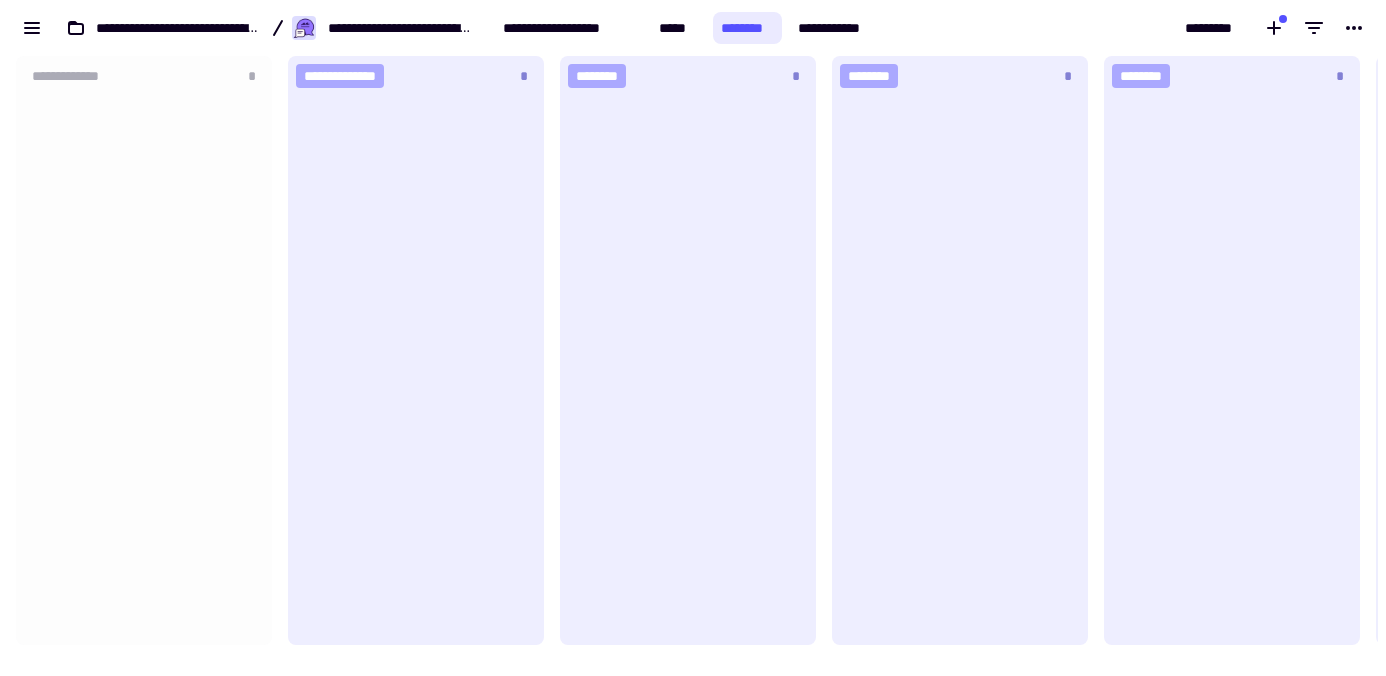 scroll, scrollTop: 16, scrollLeft: 16, axis: both 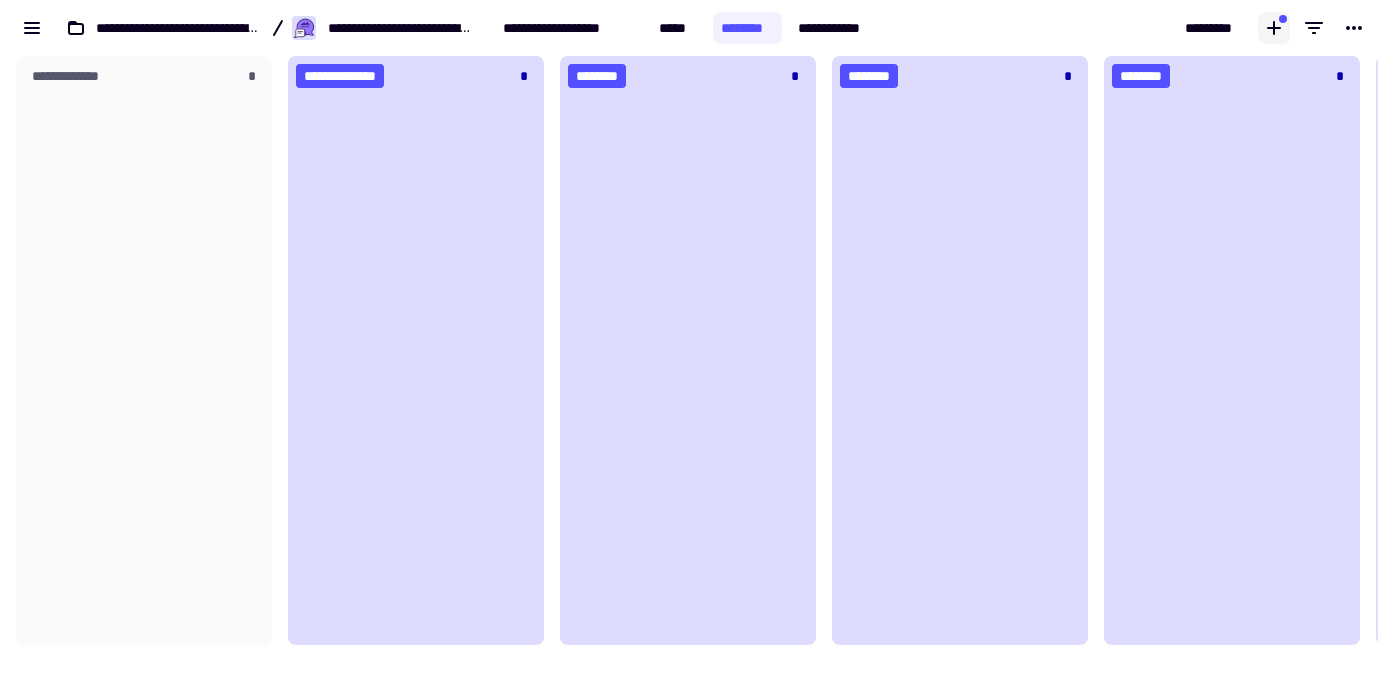 click 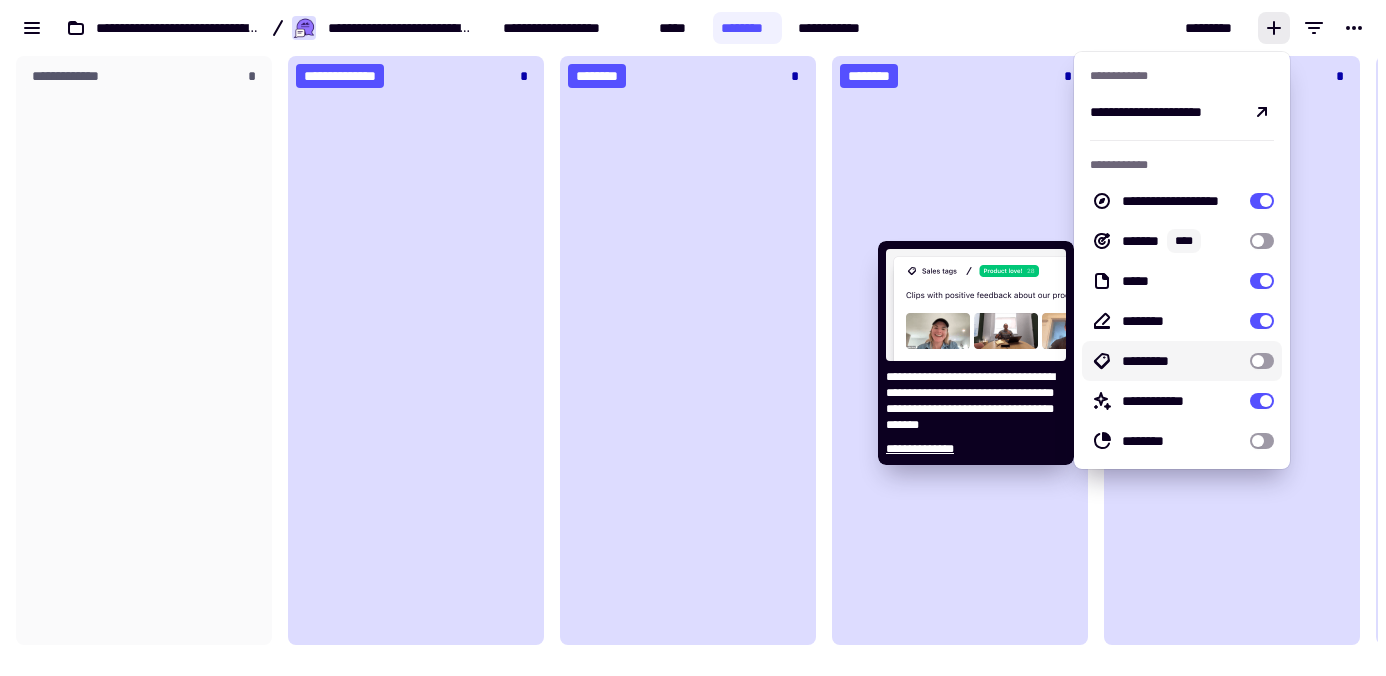 click at bounding box center [1262, 361] 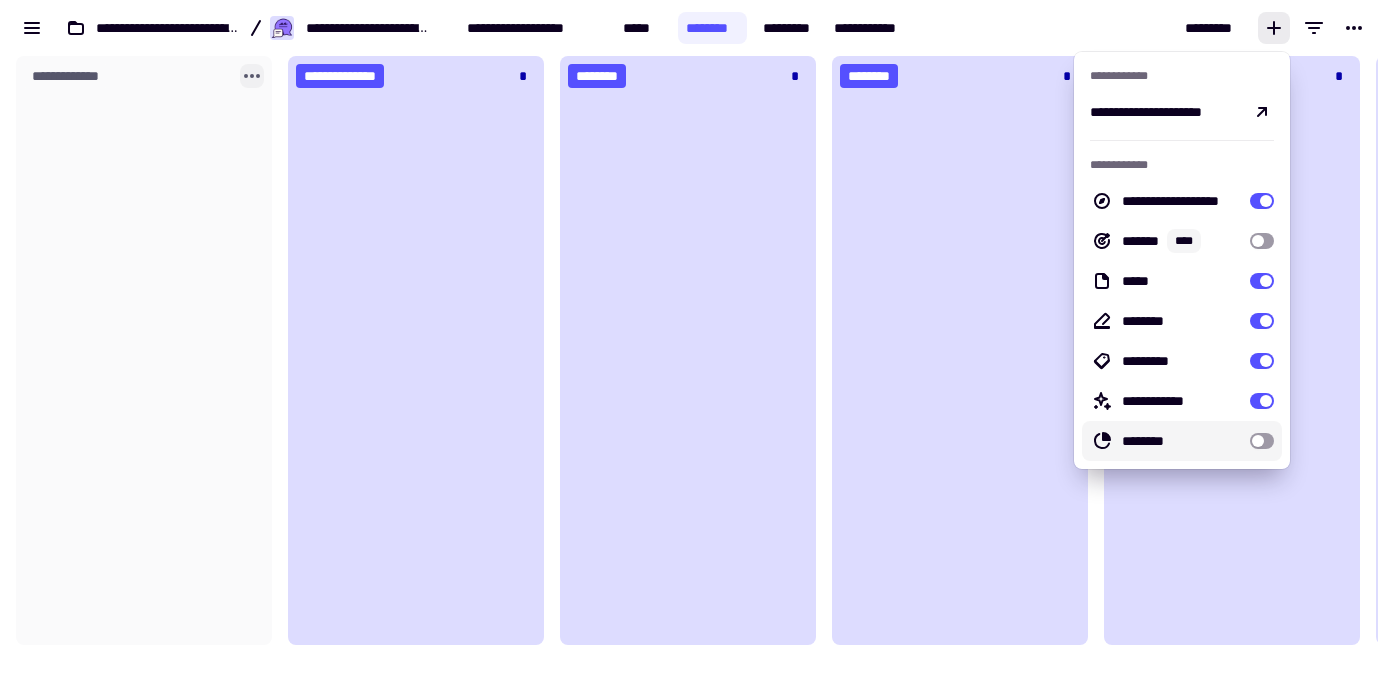 click 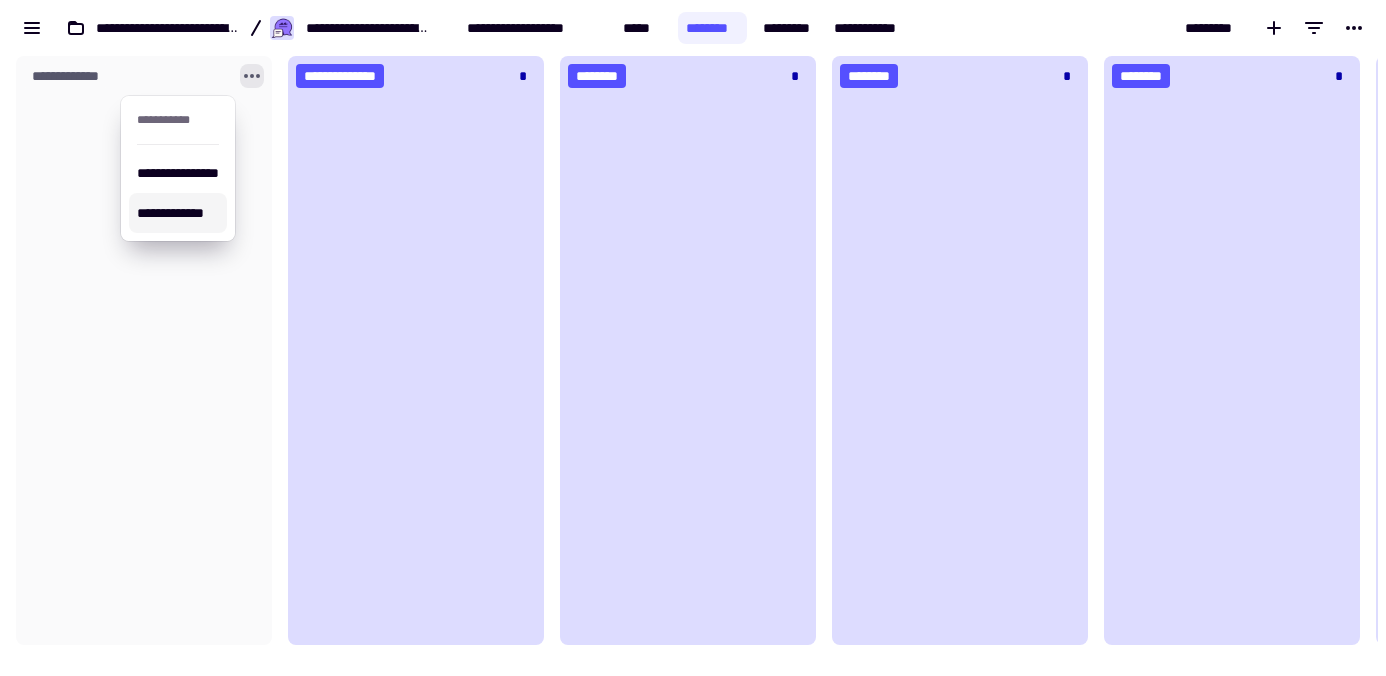 click 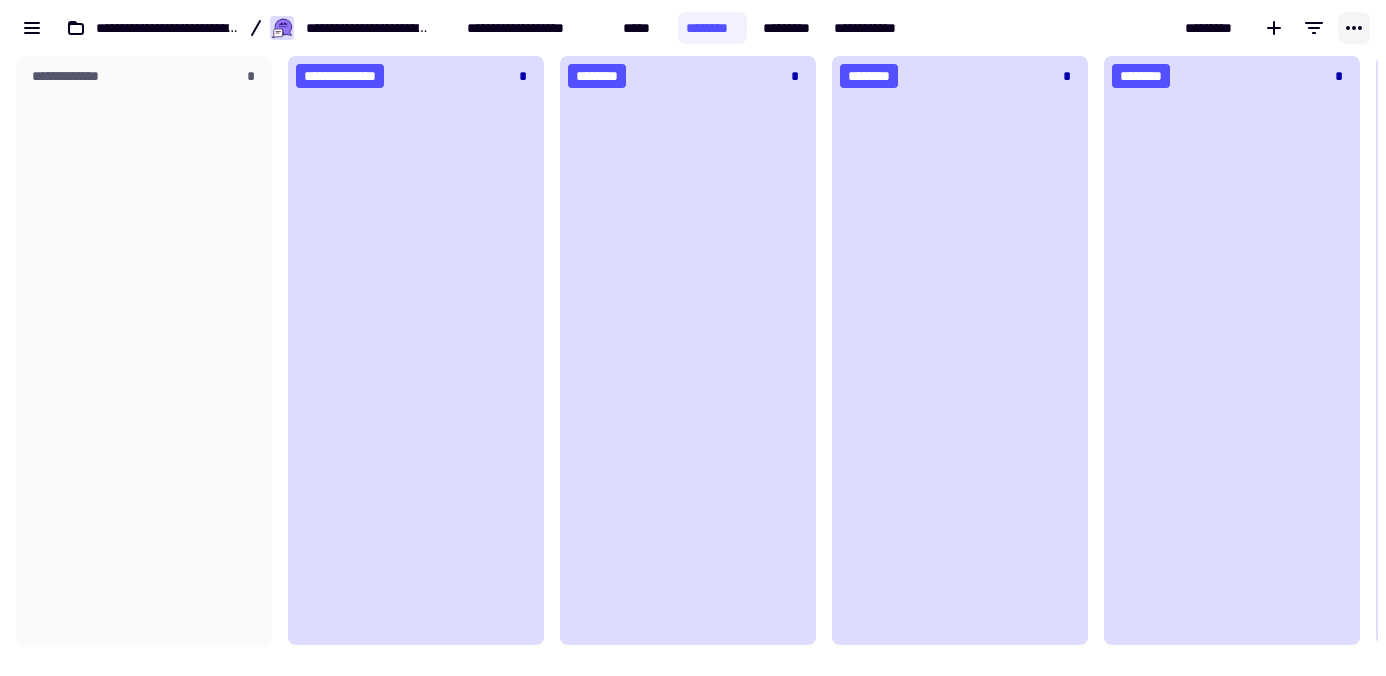 click 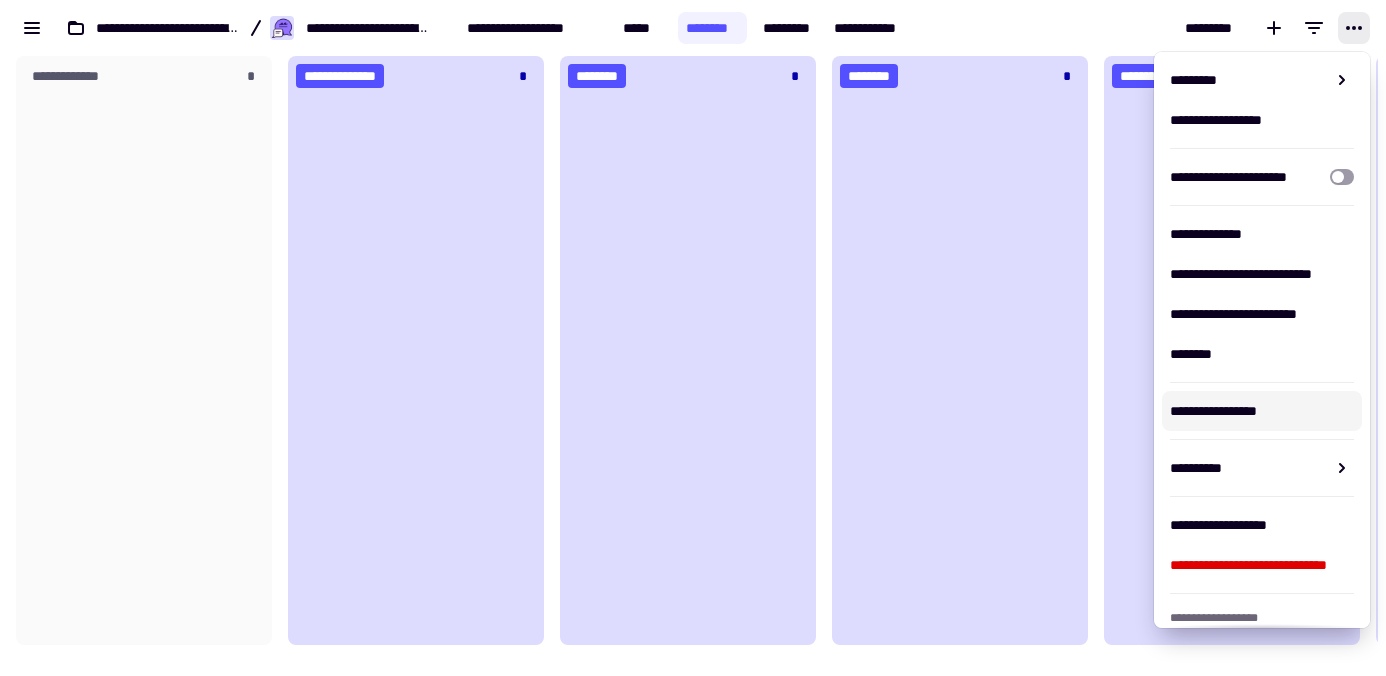scroll, scrollTop: 46, scrollLeft: 0, axis: vertical 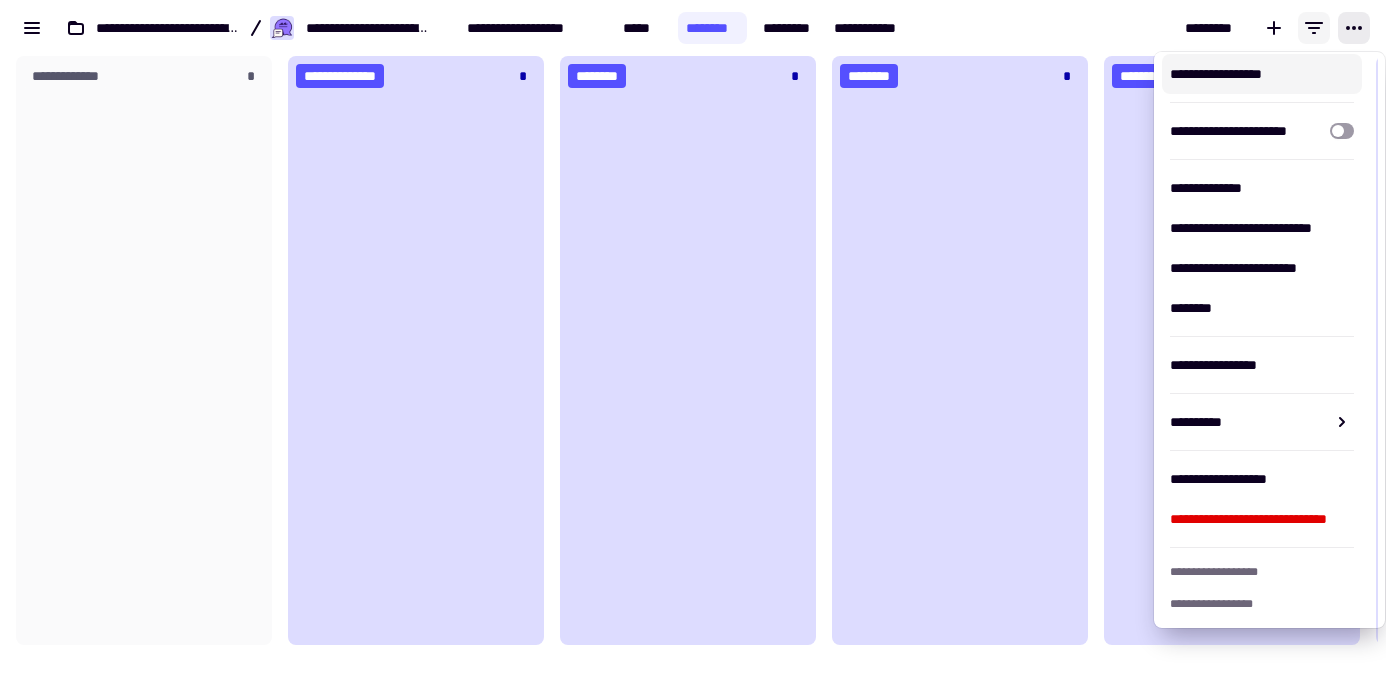 click 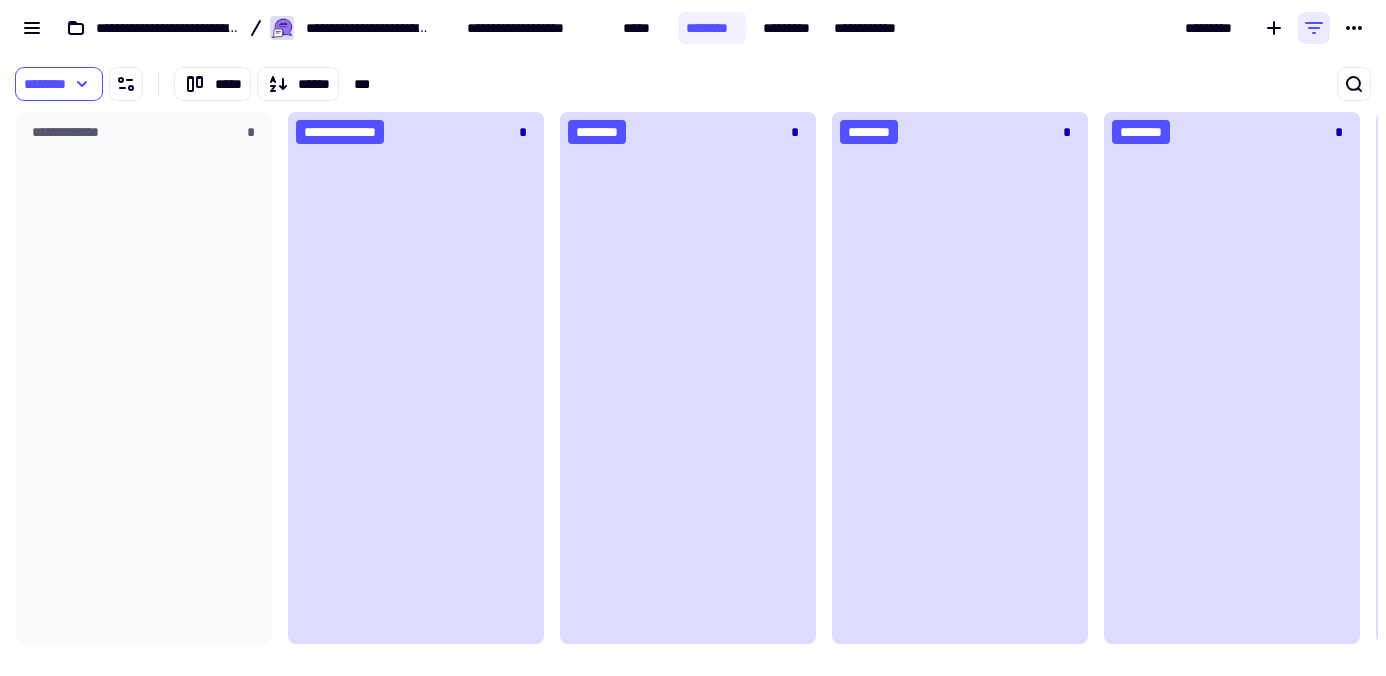 click 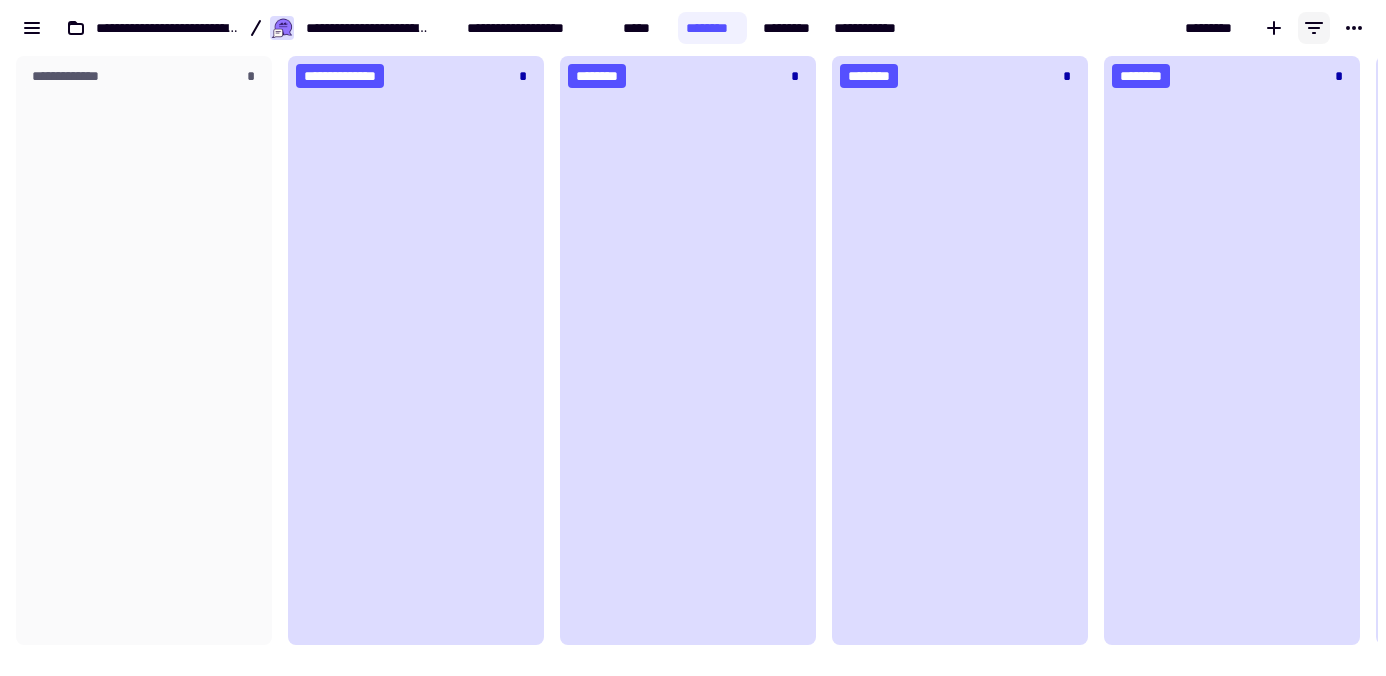 click 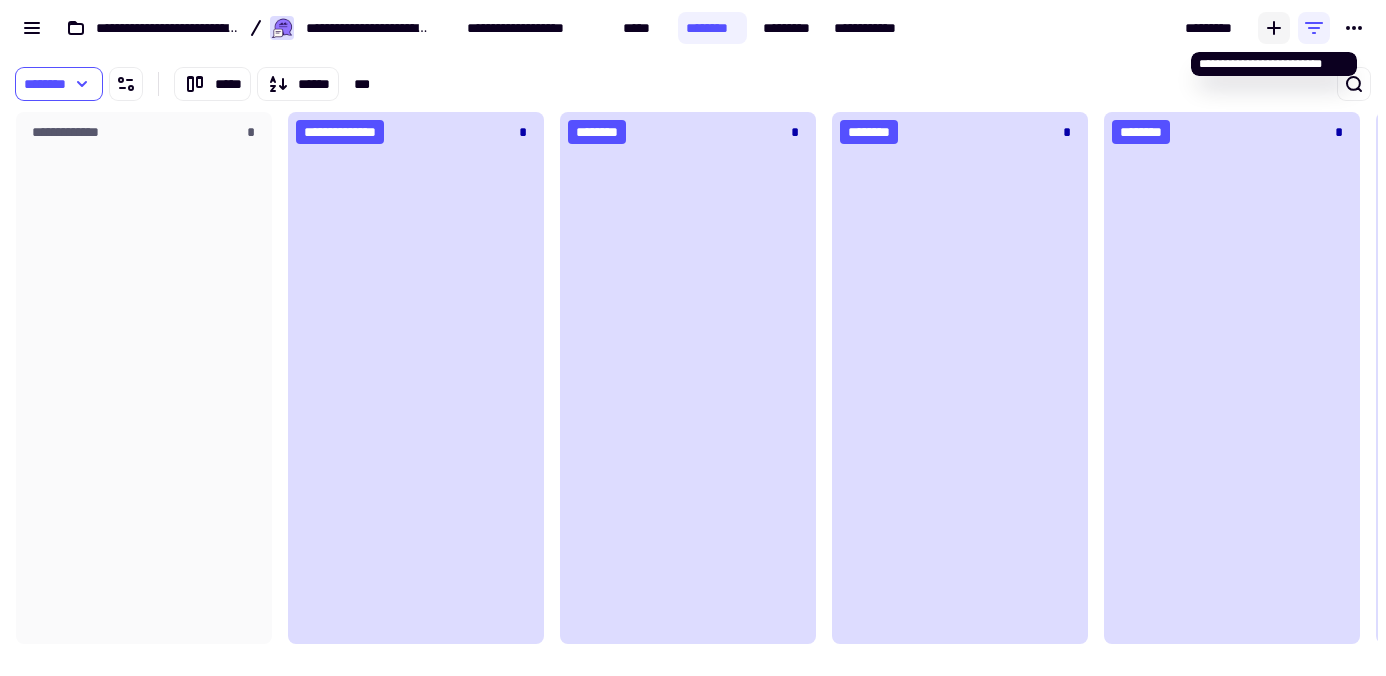click 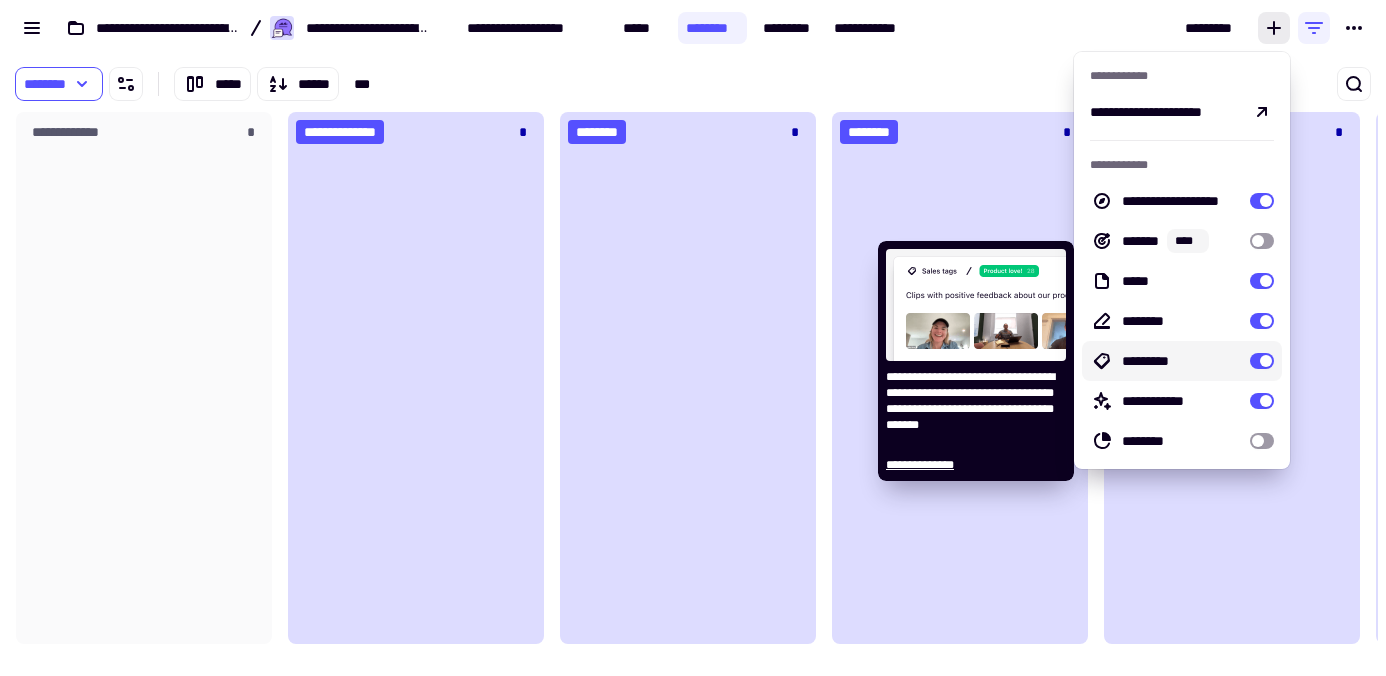 click on "*********" at bounding box center (1182, 361) 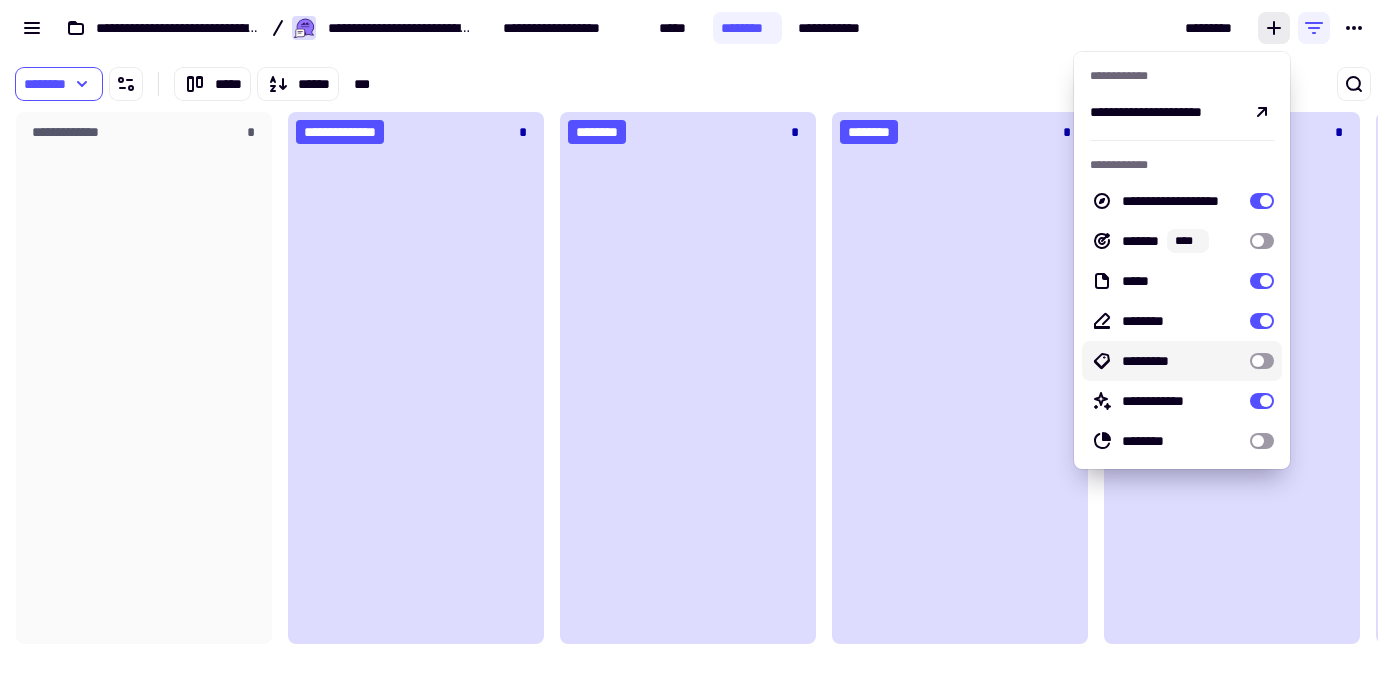 click on "*********" at bounding box center (1182, 361) 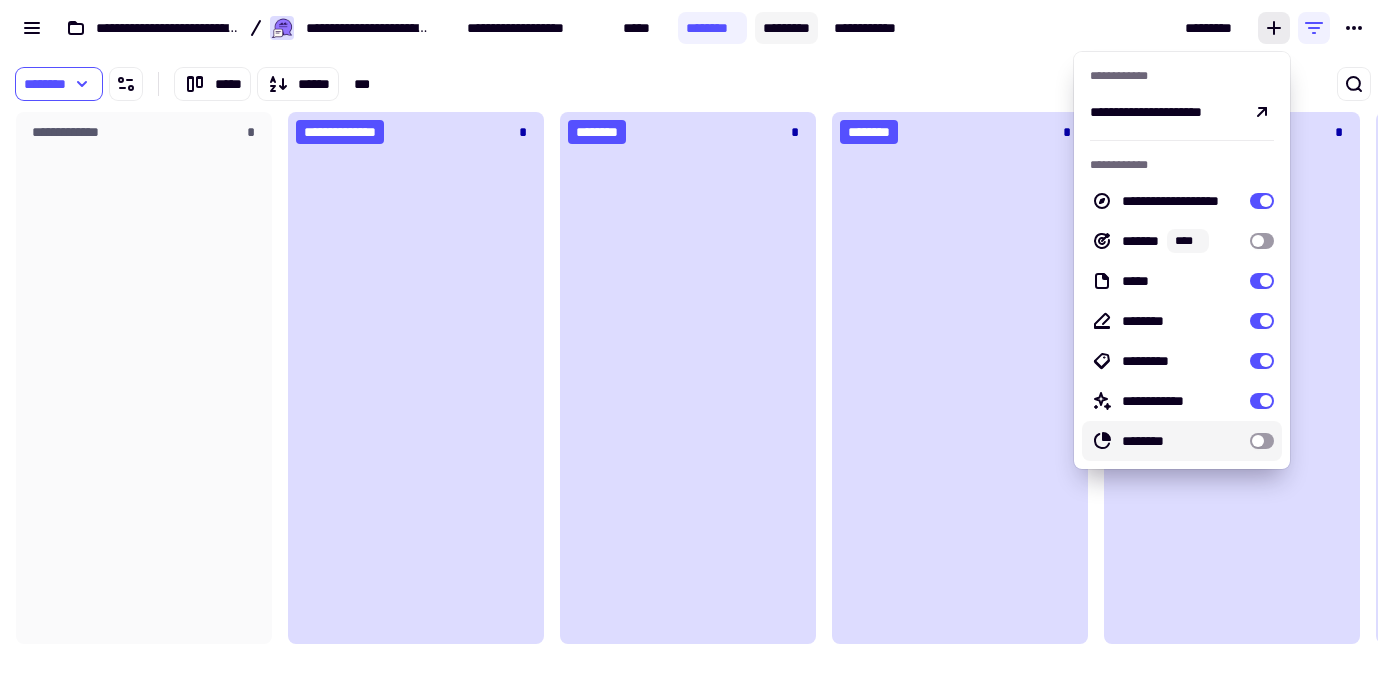 click on "*********" 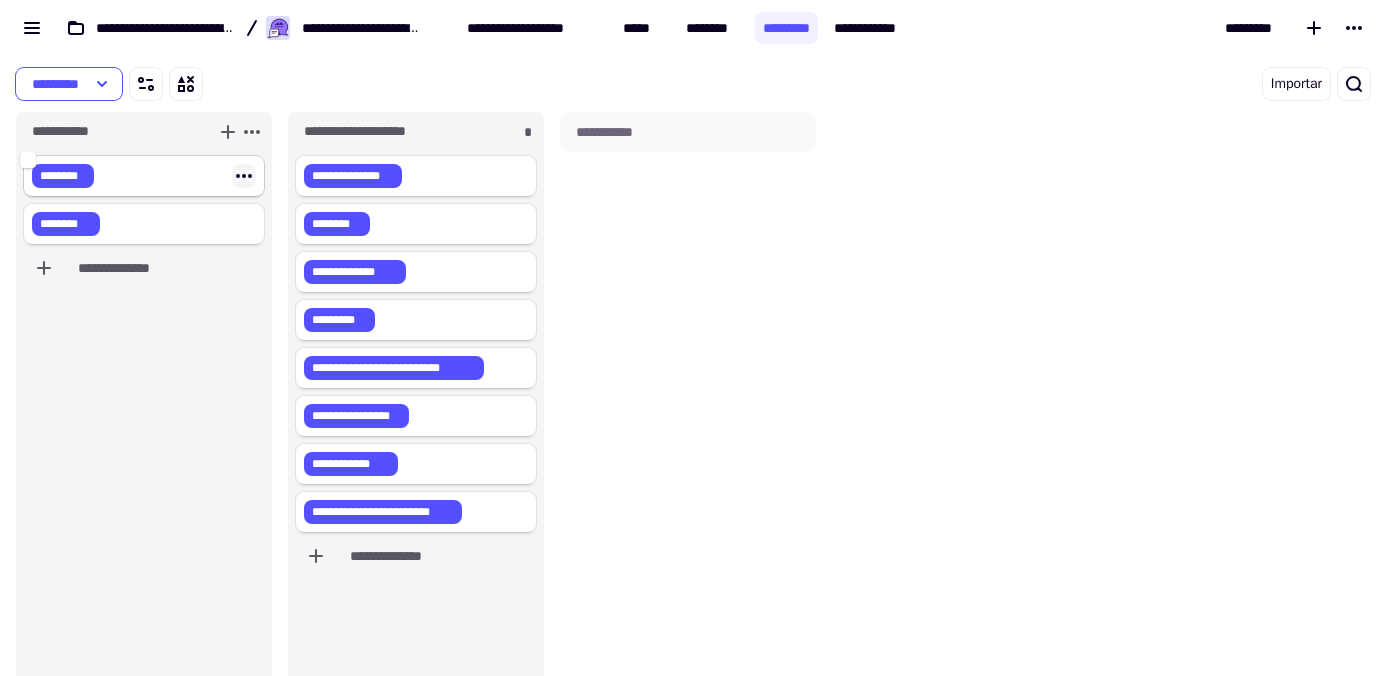 click 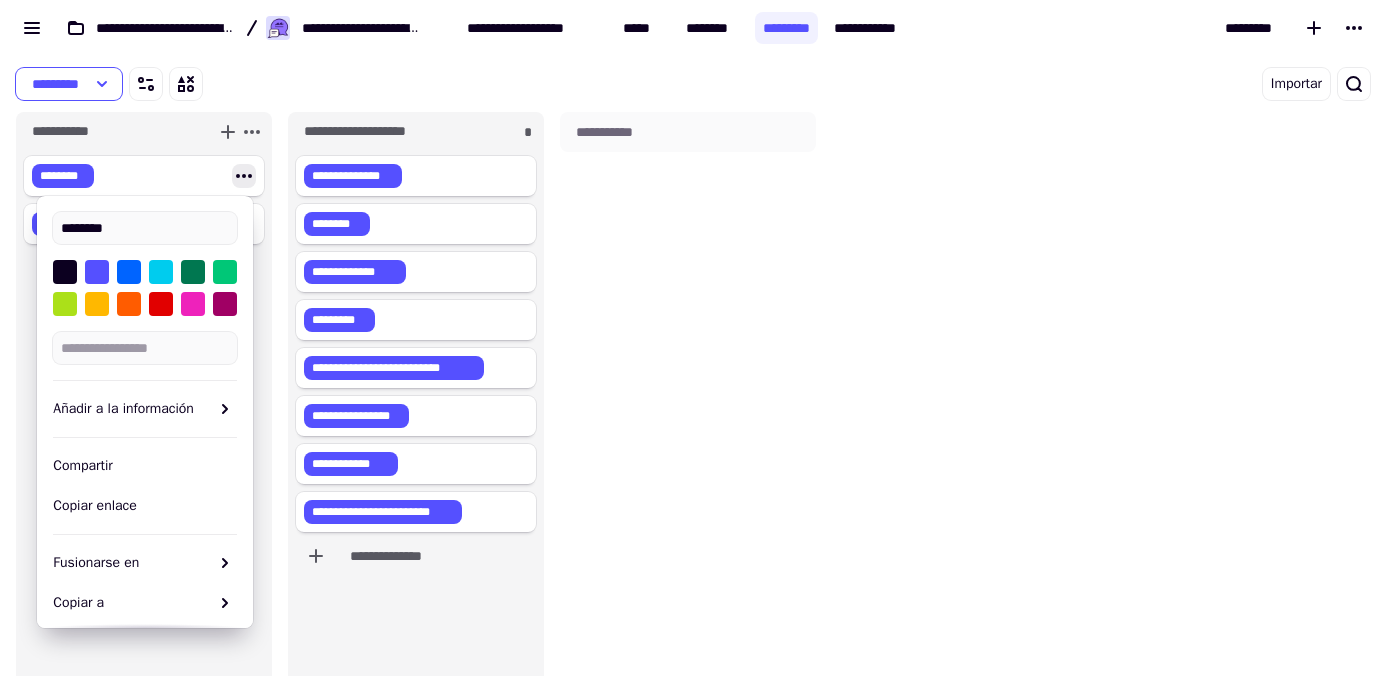 click at bounding box center [65, 304] 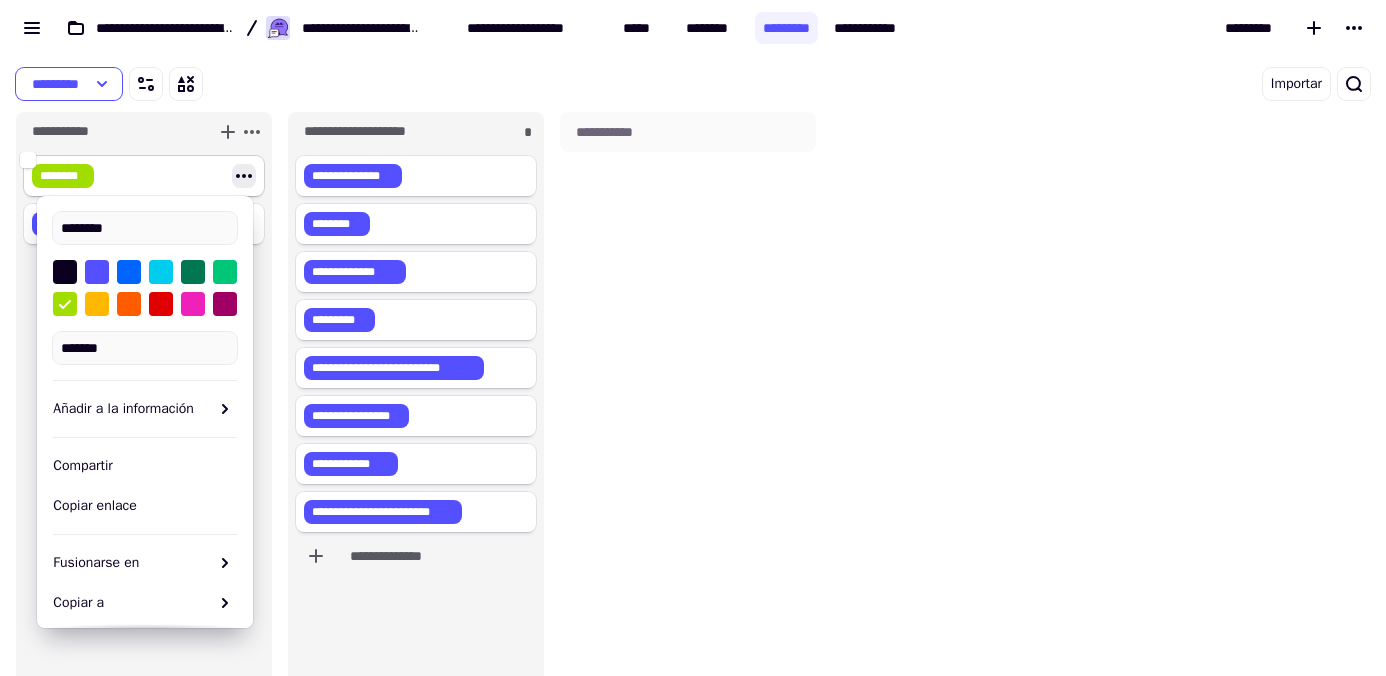 click 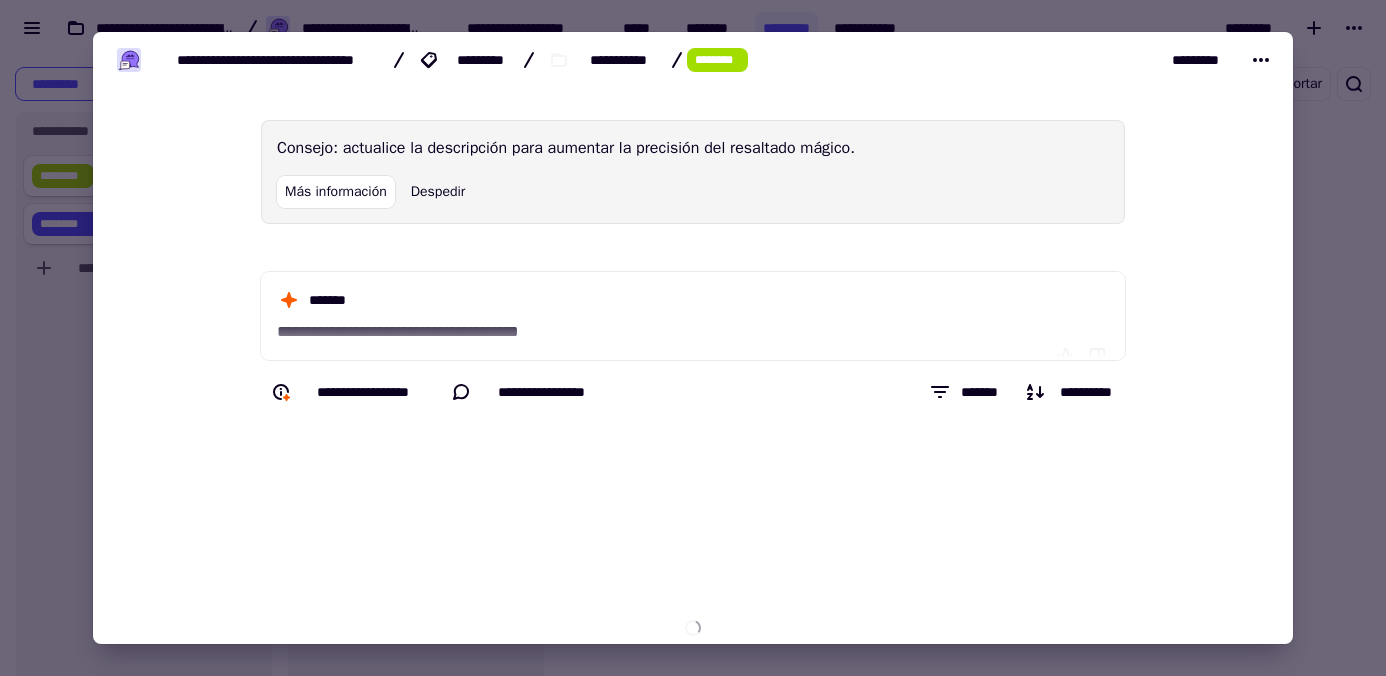 click at bounding box center (693, 338) 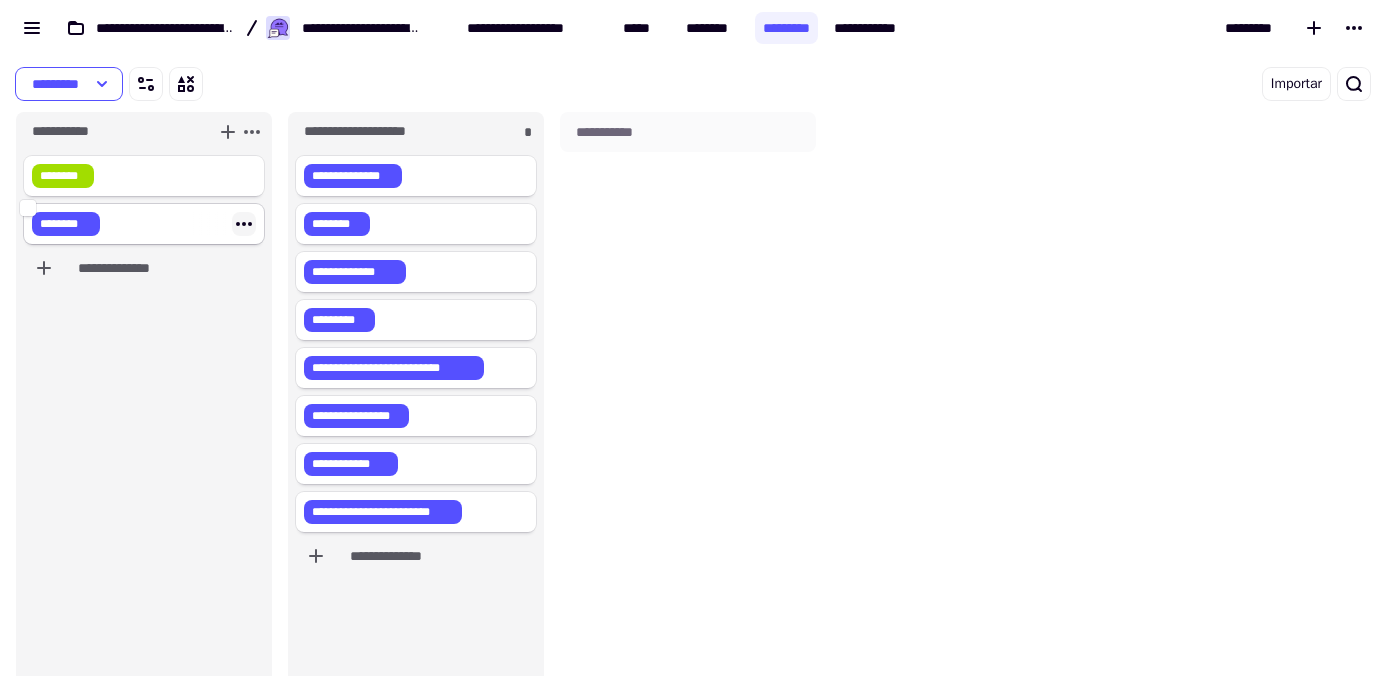 click 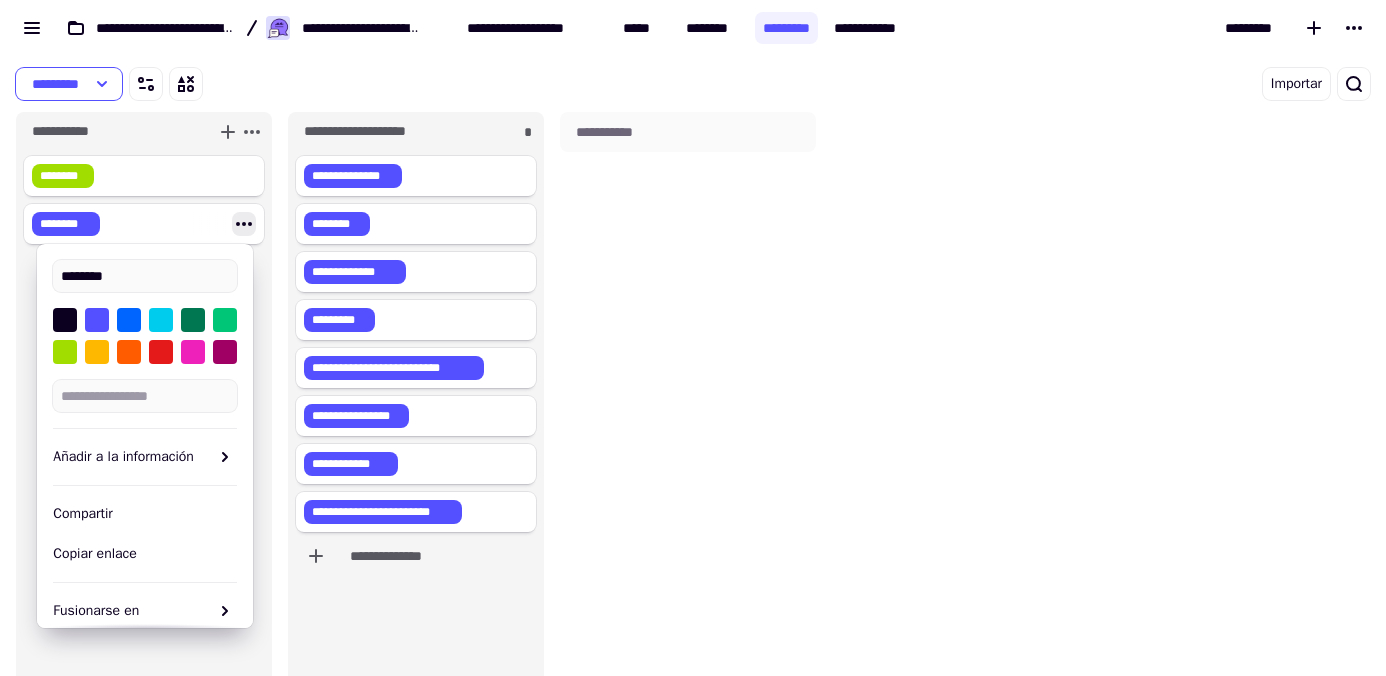 click at bounding box center (161, 352) 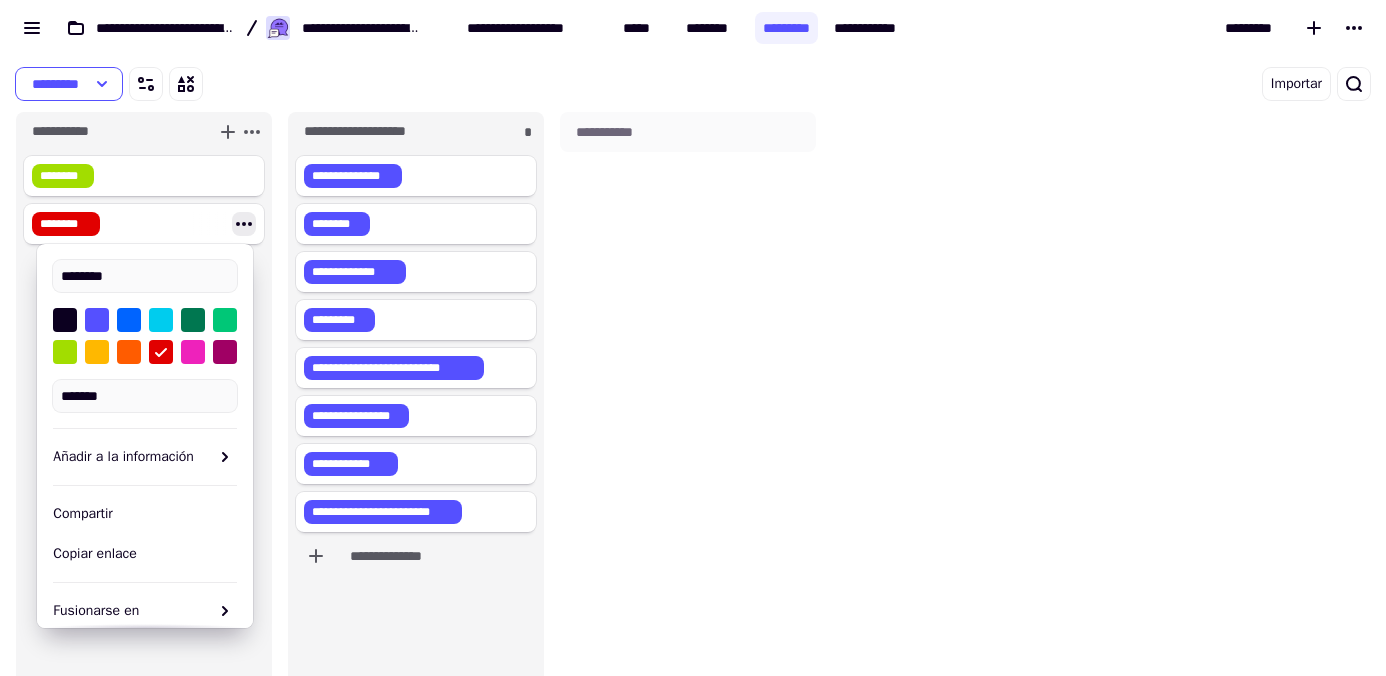 click on "**********" 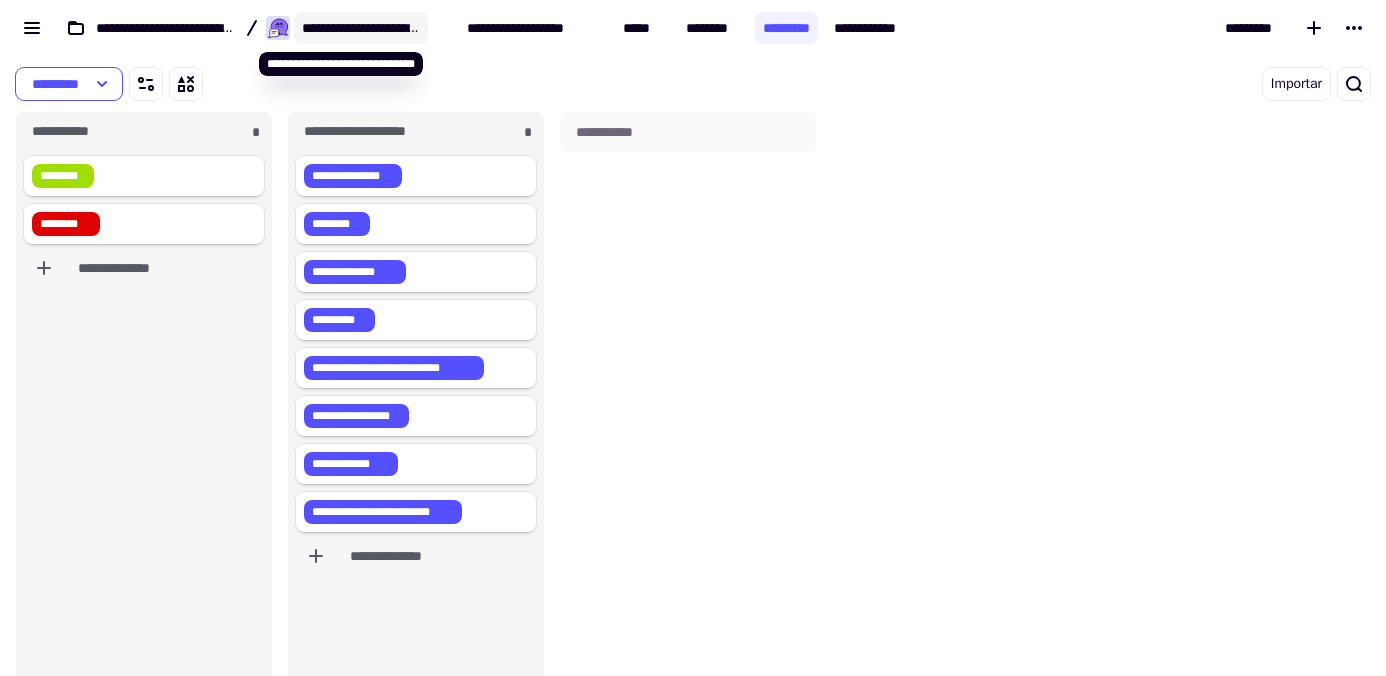 click on "**********" 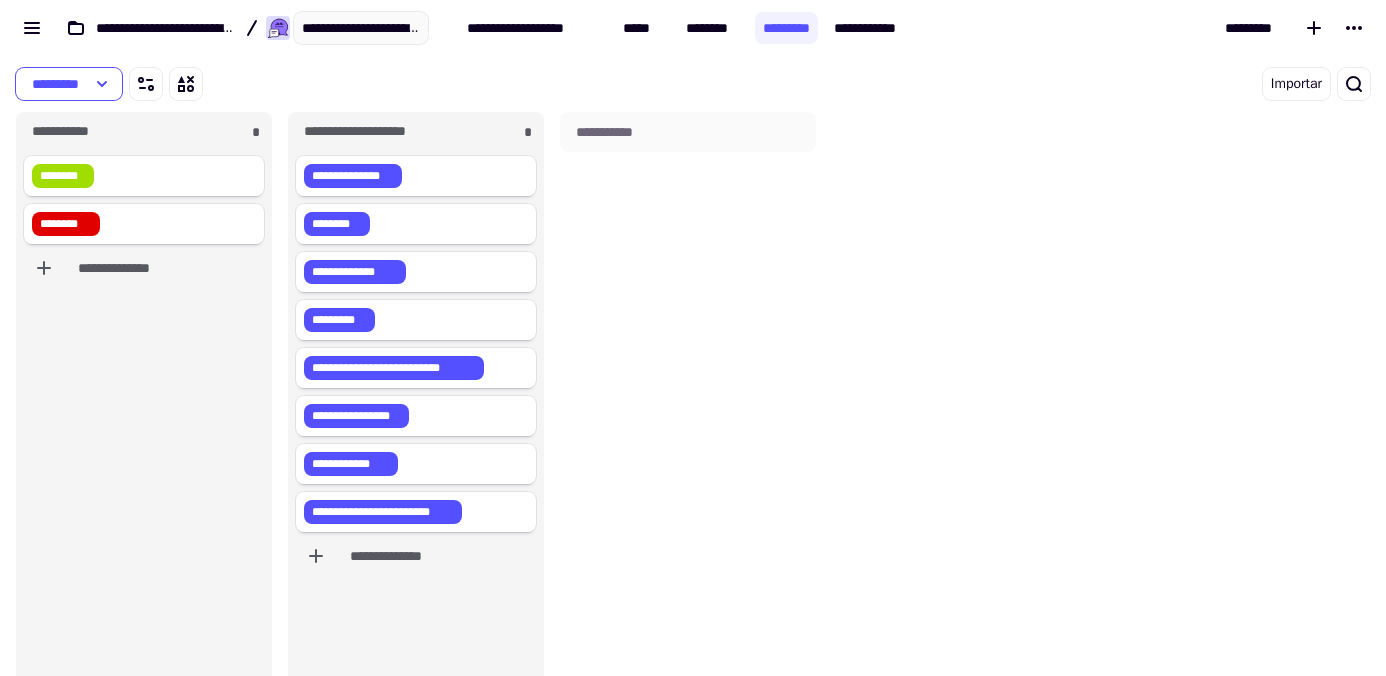 scroll, scrollTop: 0, scrollLeft: 114, axis: horizontal 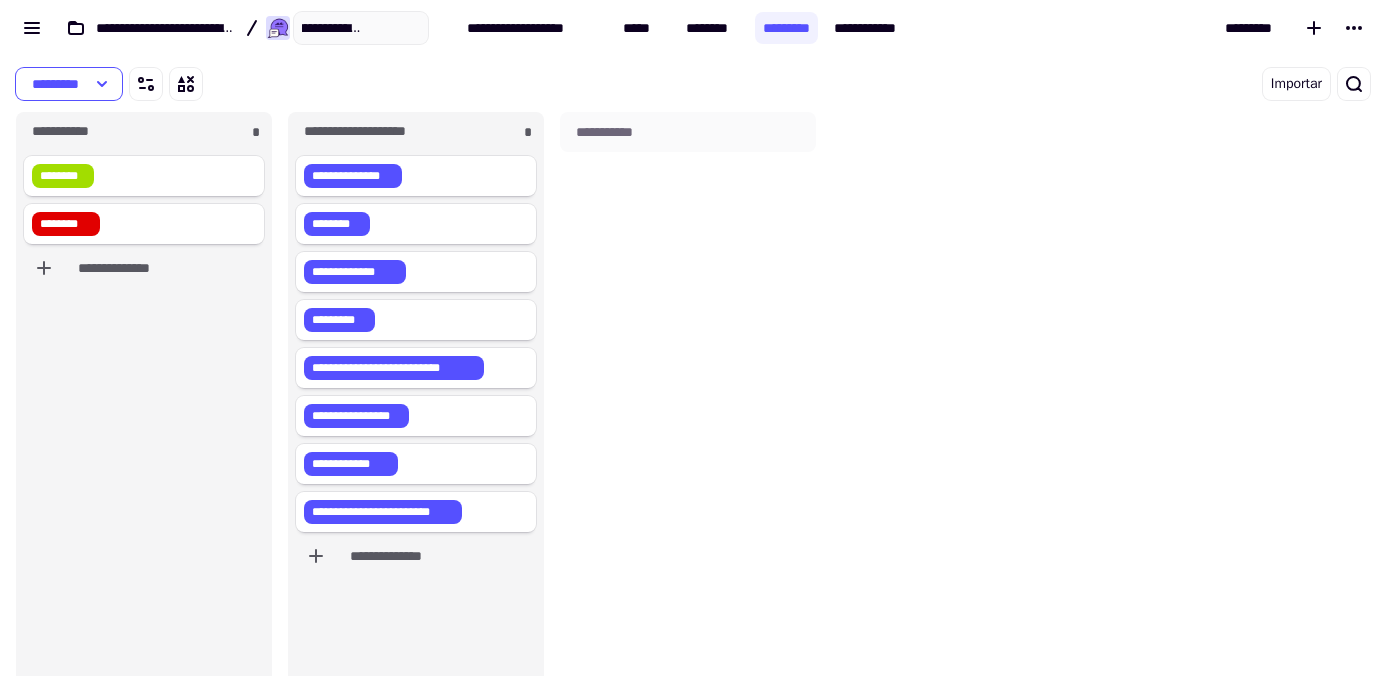 click on "*********" at bounding box center [370, 84] 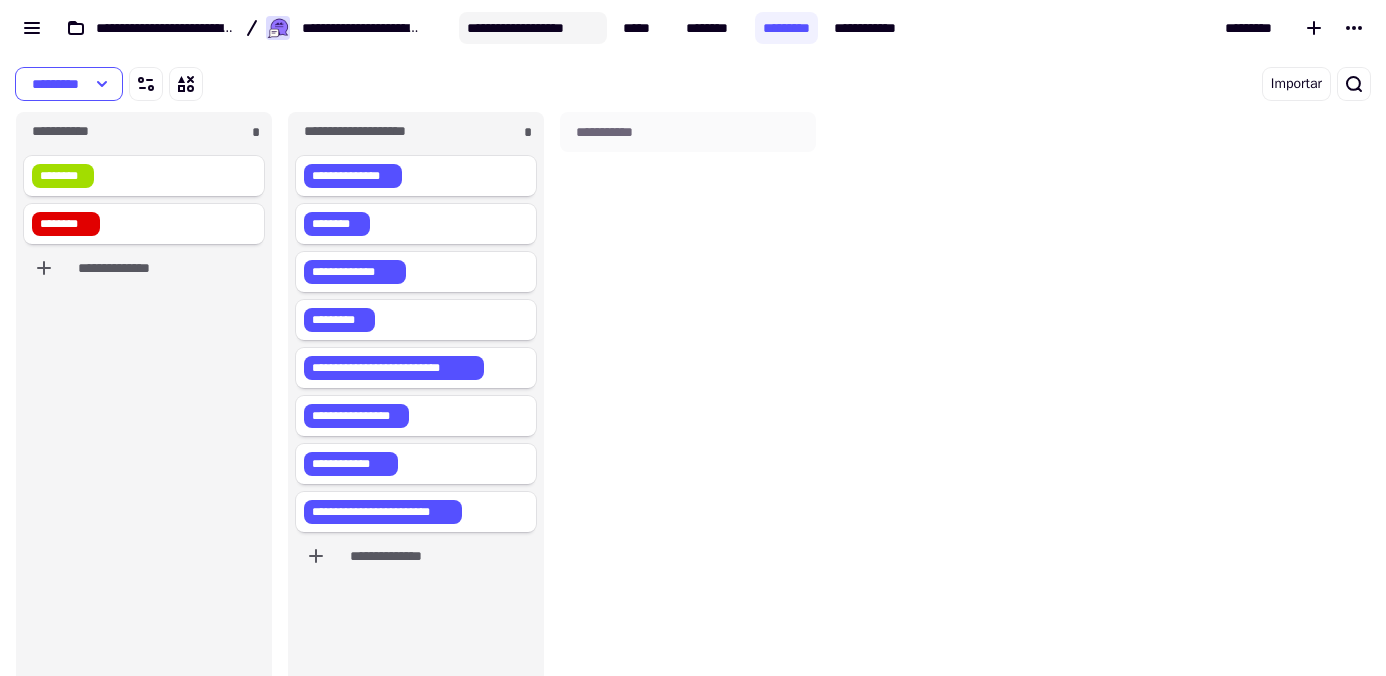 click on "**********" 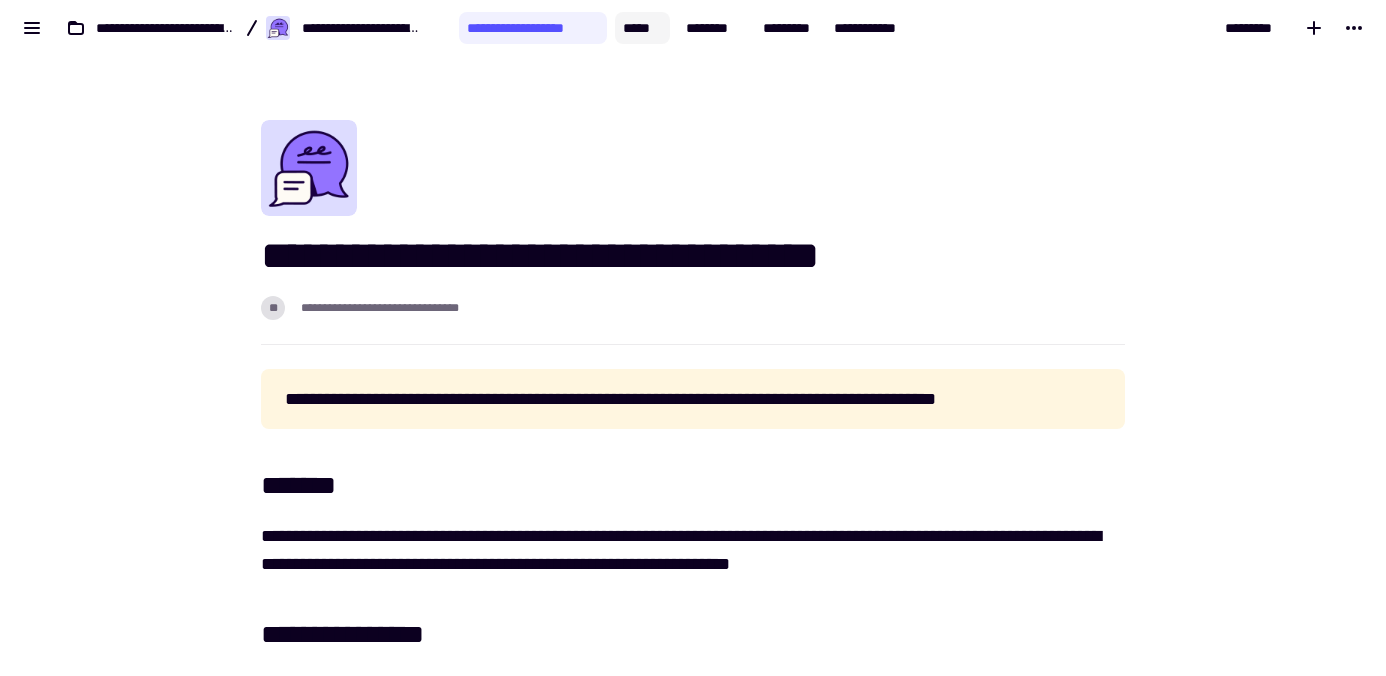 click on "*****" 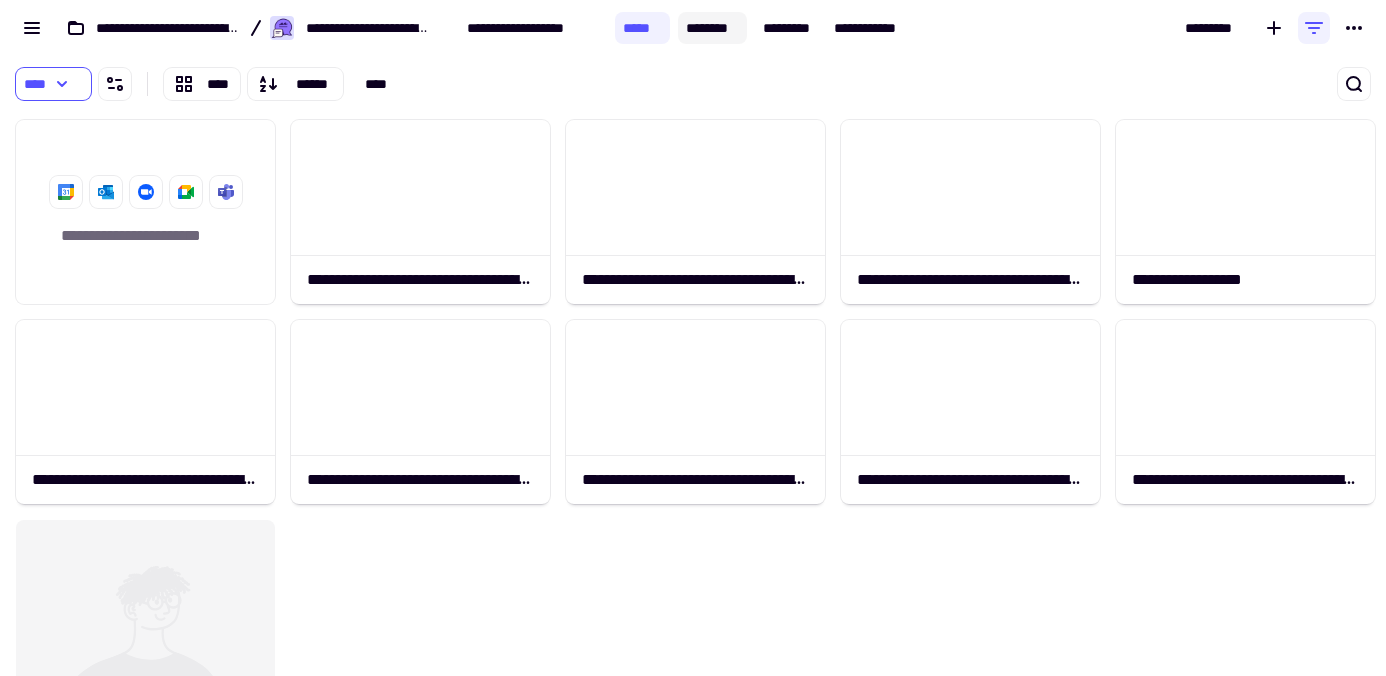 scroll, scrollTop: 16, scrollLeft: 16, axis: both 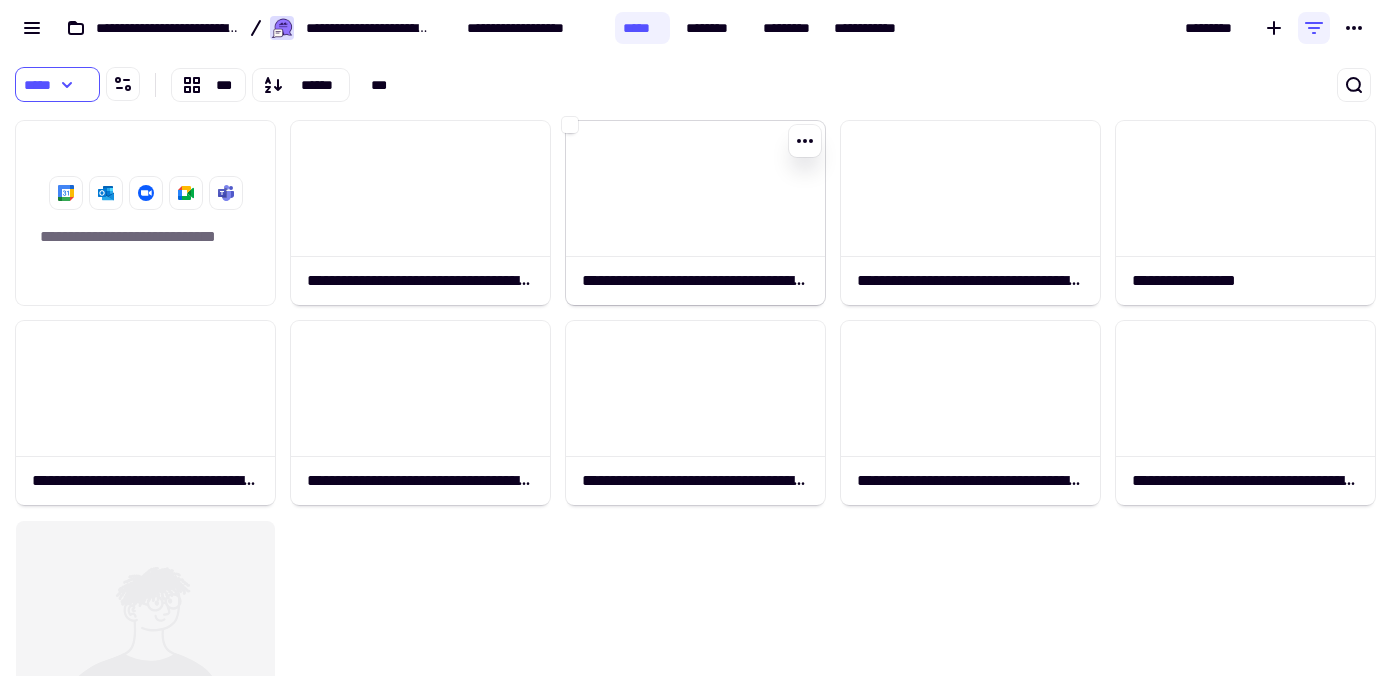 click on "**********" 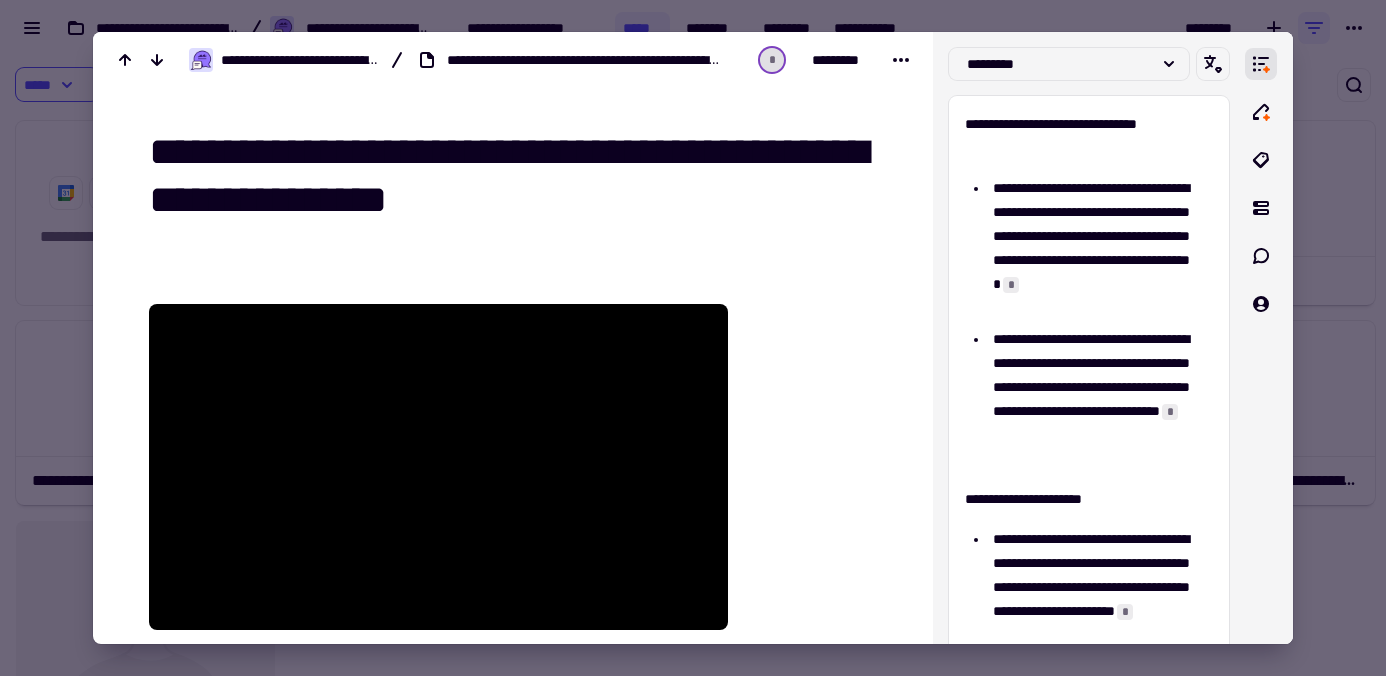 click on "**********" at bounding box center [517, 176] 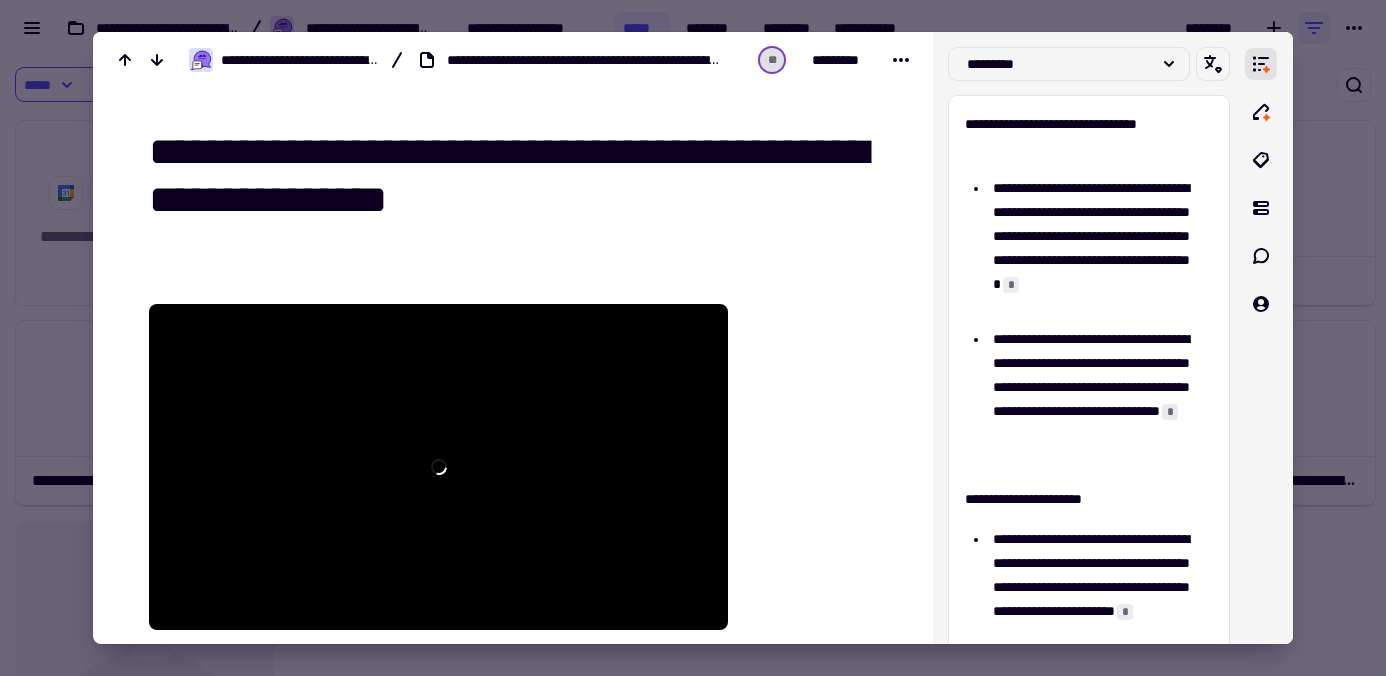drag, startPoint x: 553, startPoint y: 147, endPoint x: 768, endPoint y: 205, distance: 222.68588 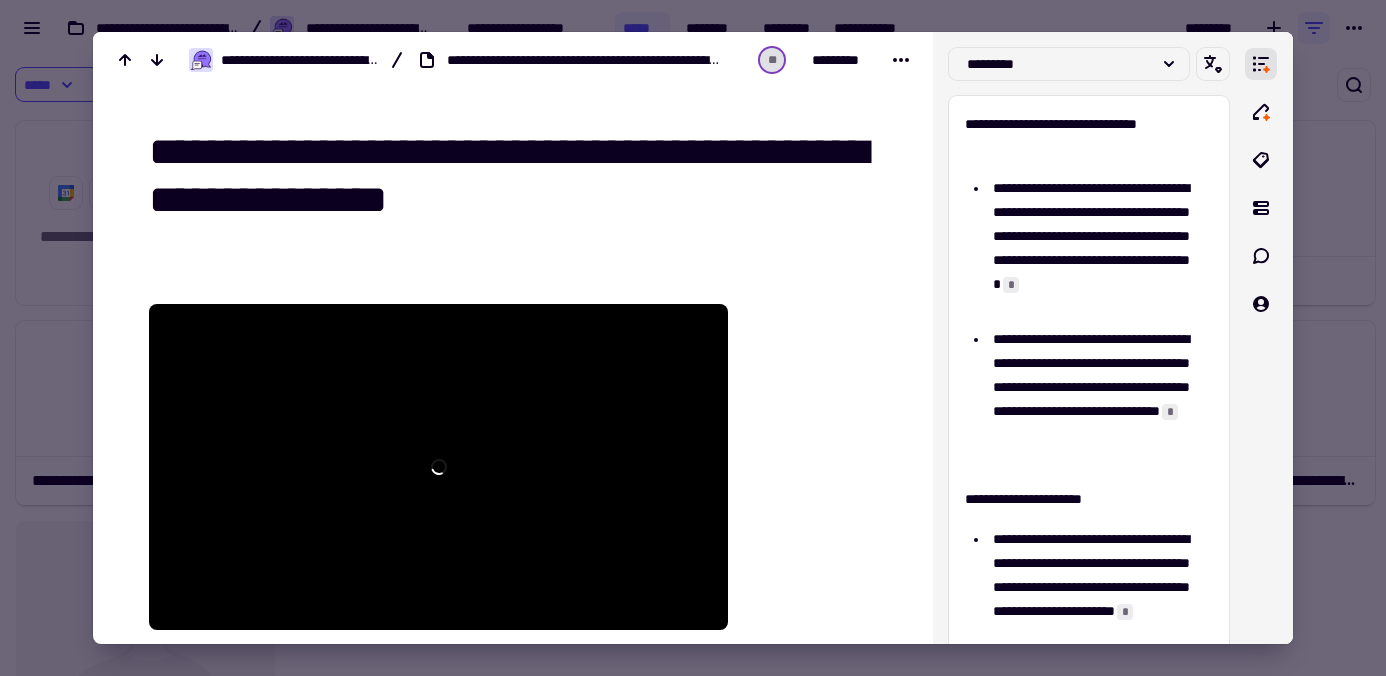 click on "**********" at bounding box center (517, 176) 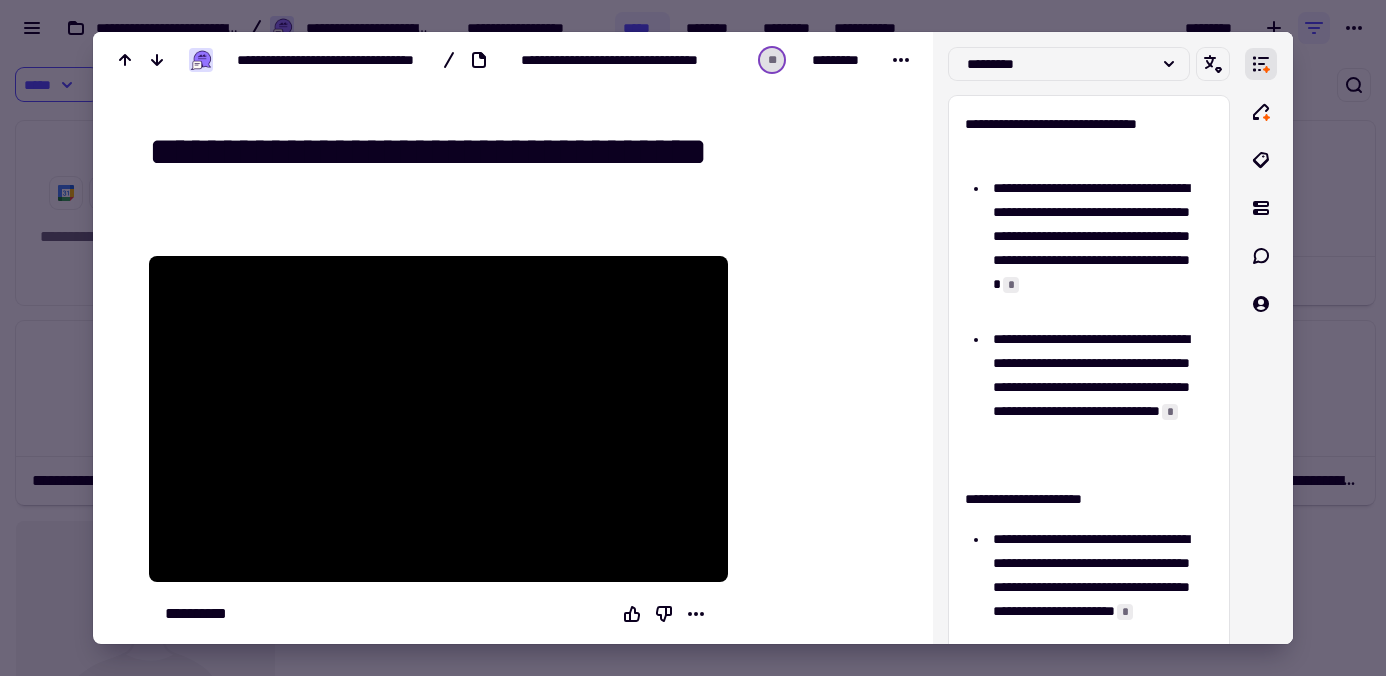 type on "**********" 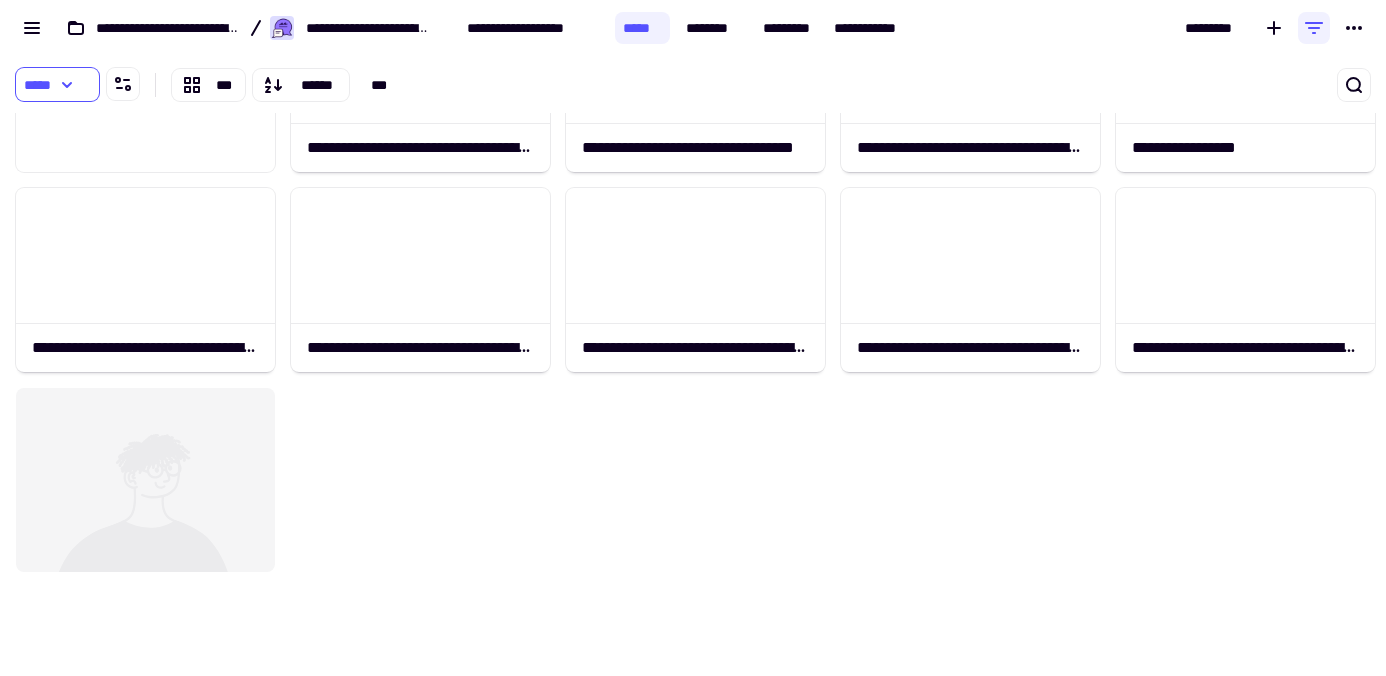 scroll, scrollTop: 171, scrollLeft: 0, axis: vertical 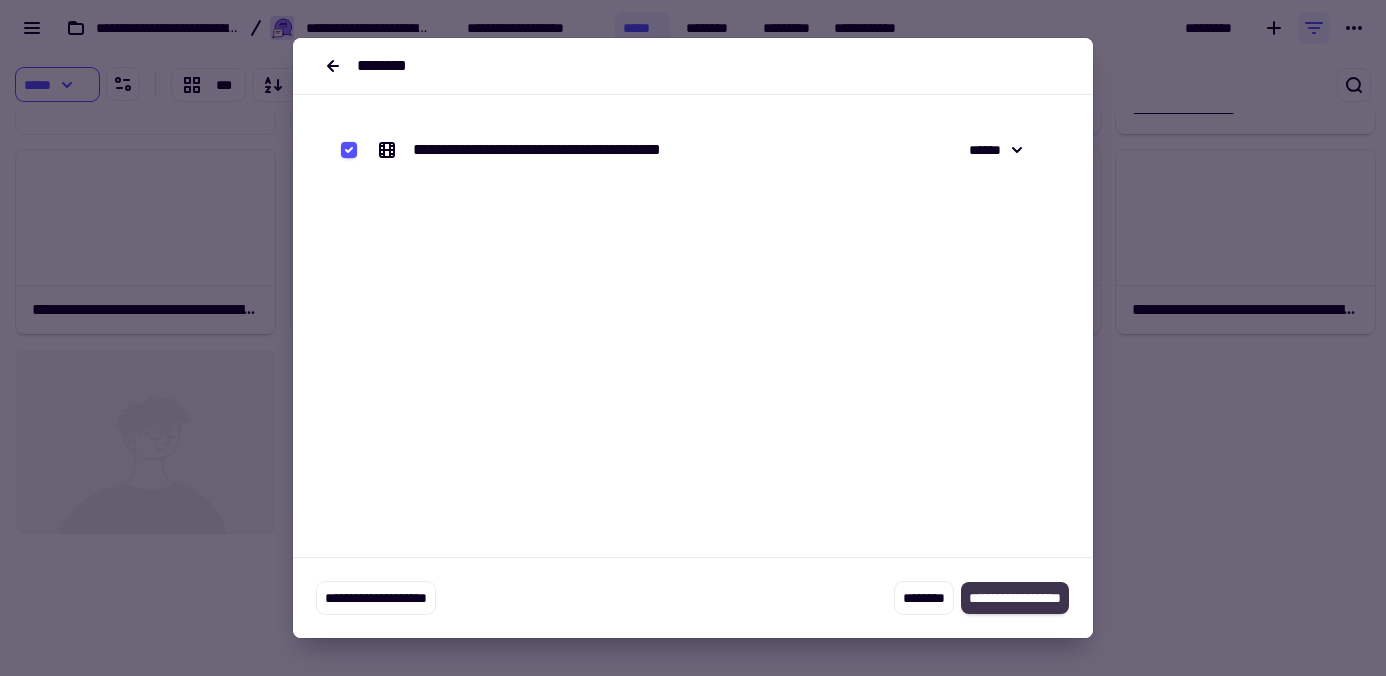 click on "**********" 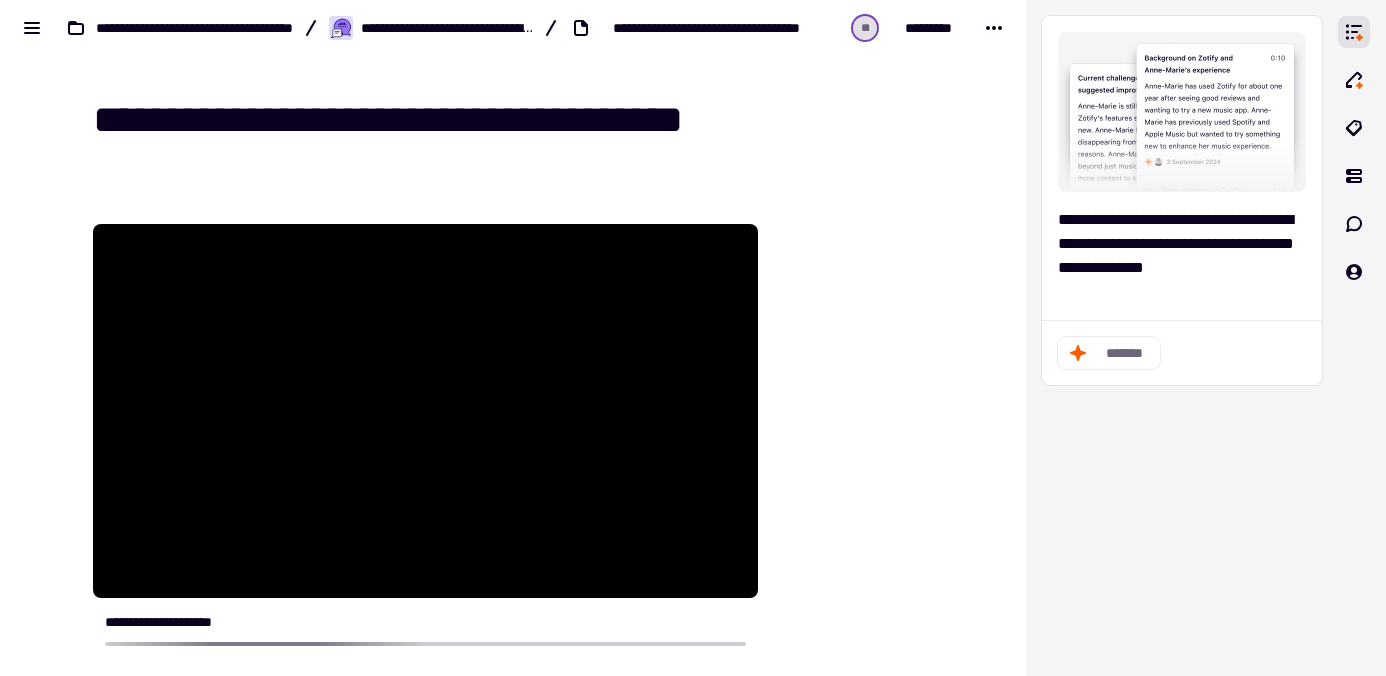 drag, startPoint x: 902, startPoint y: 124, endPoint x: 79, endPoint y: 143, distance: 823.2193 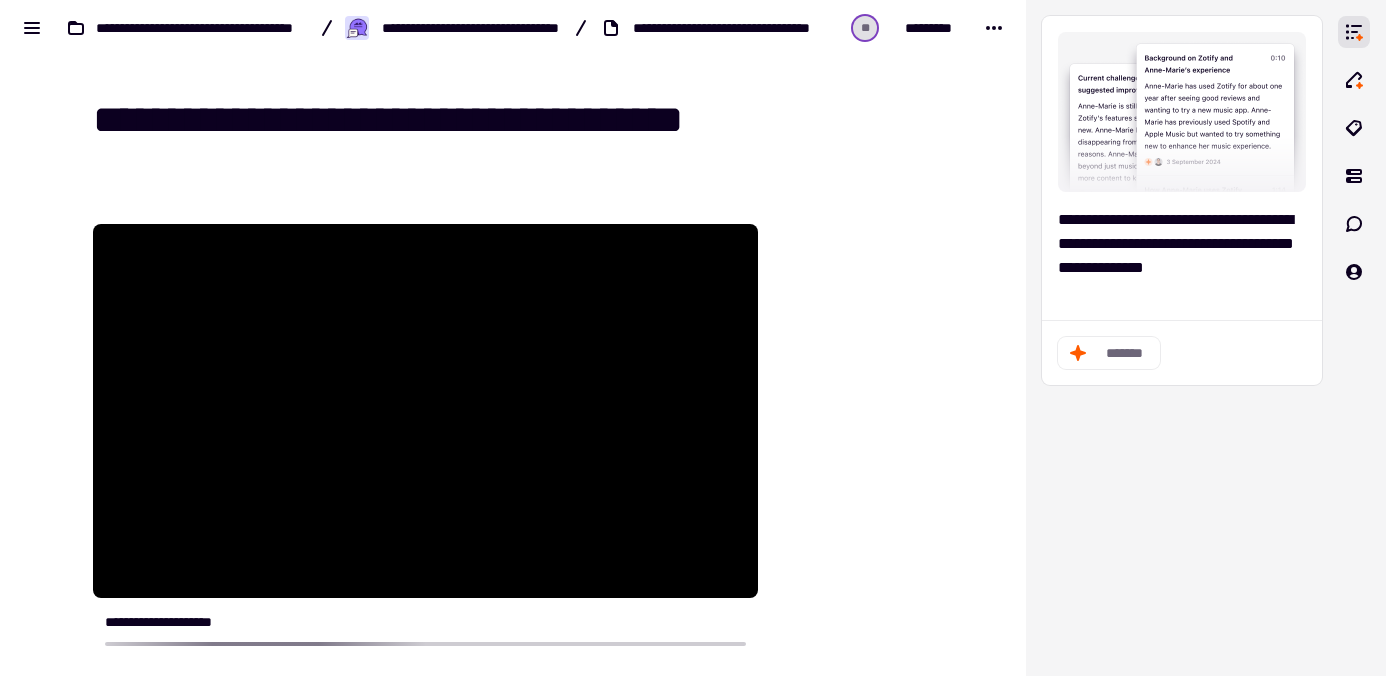 type on "**********" 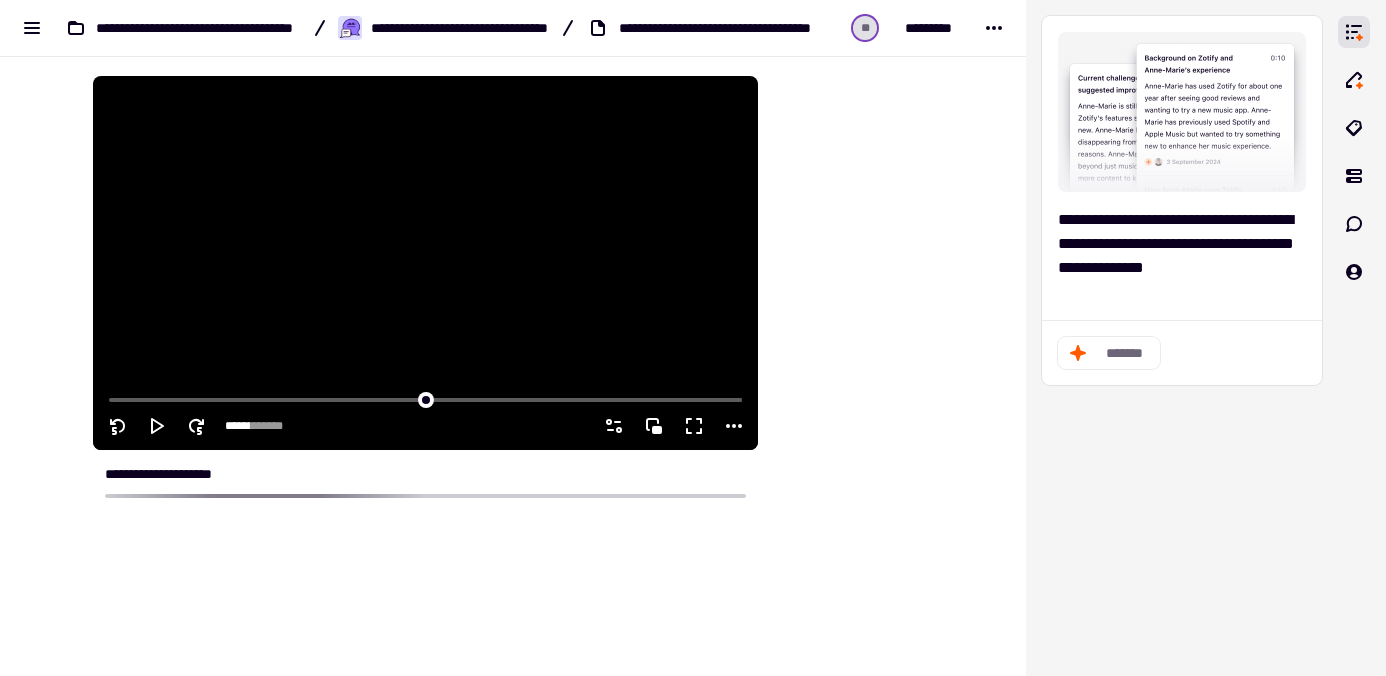 scroll, scrollTop: 0, scrollLeft: 0, axis: both 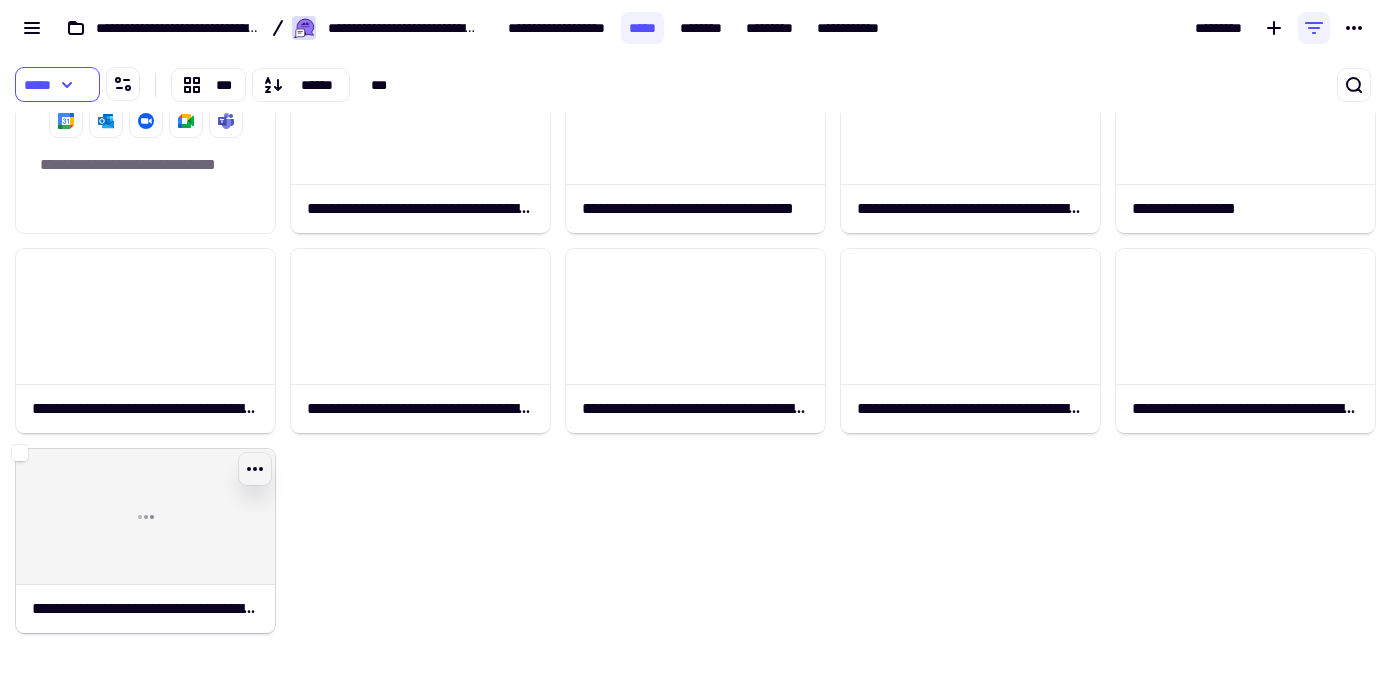 click 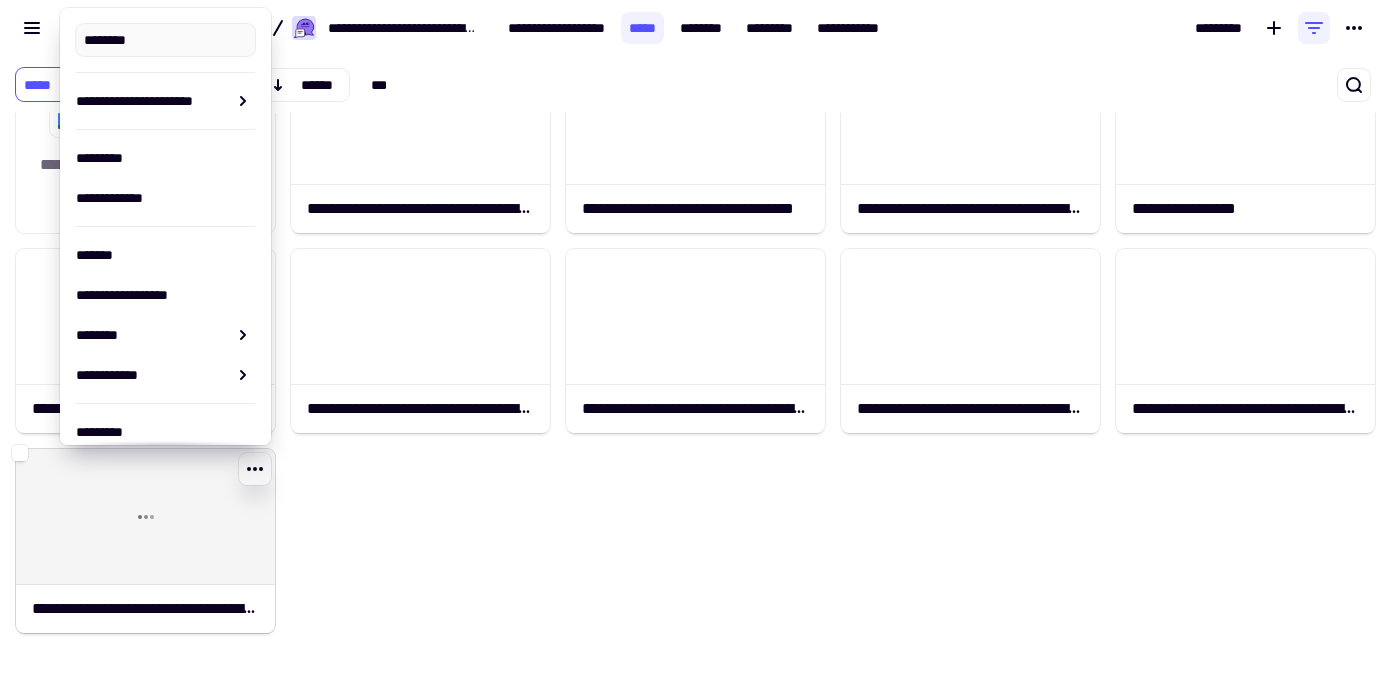 type on "**********" 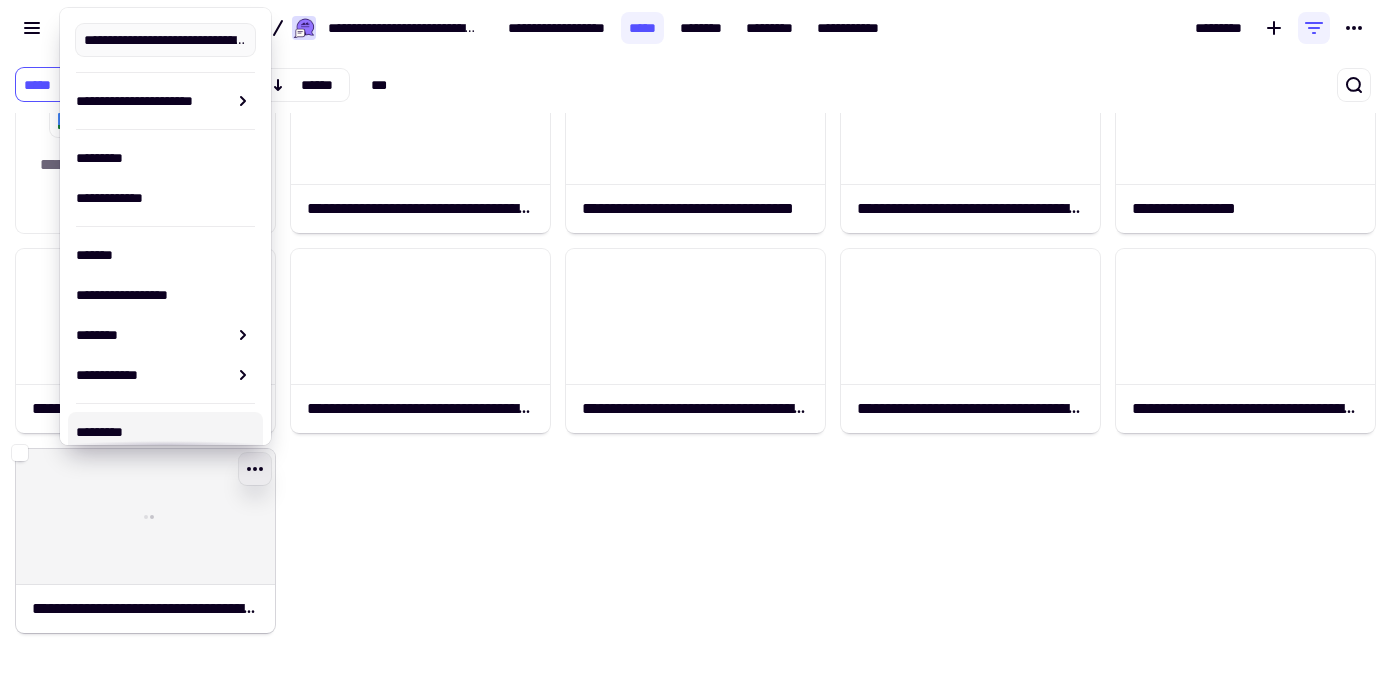 click on "**********" 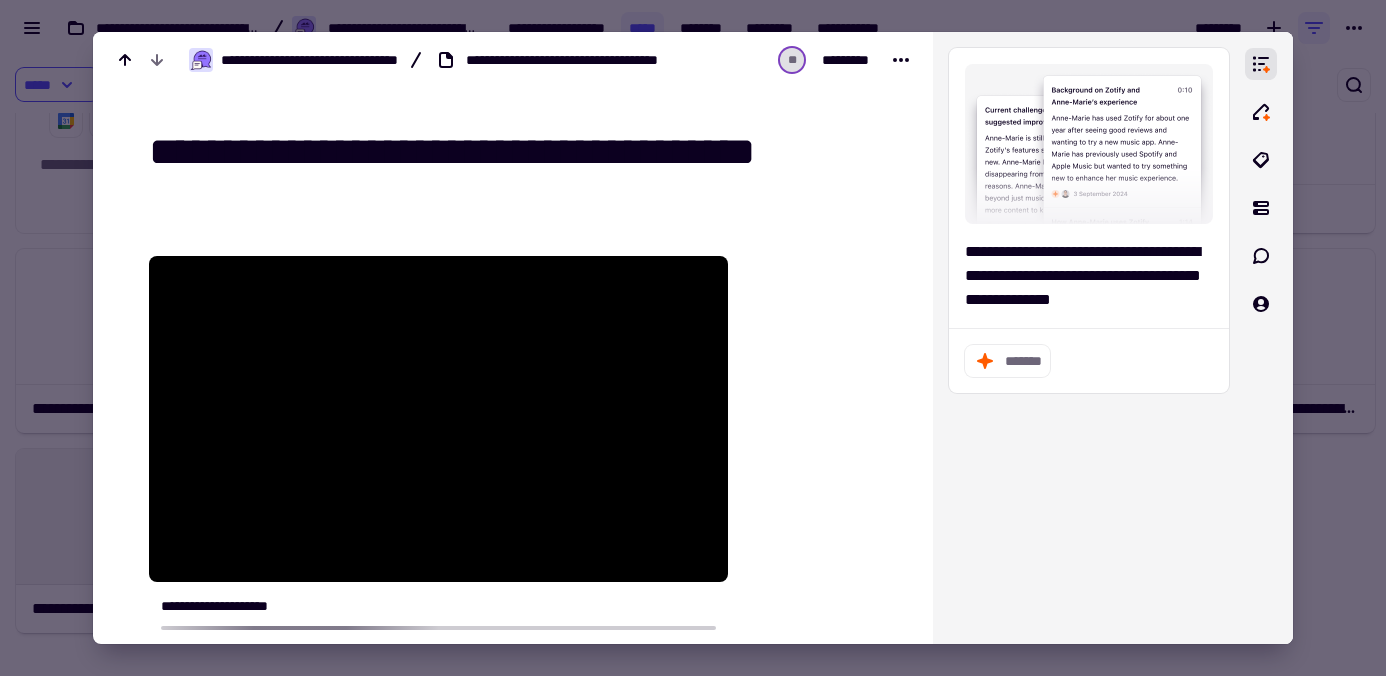 click at bounding box center [693, 338] 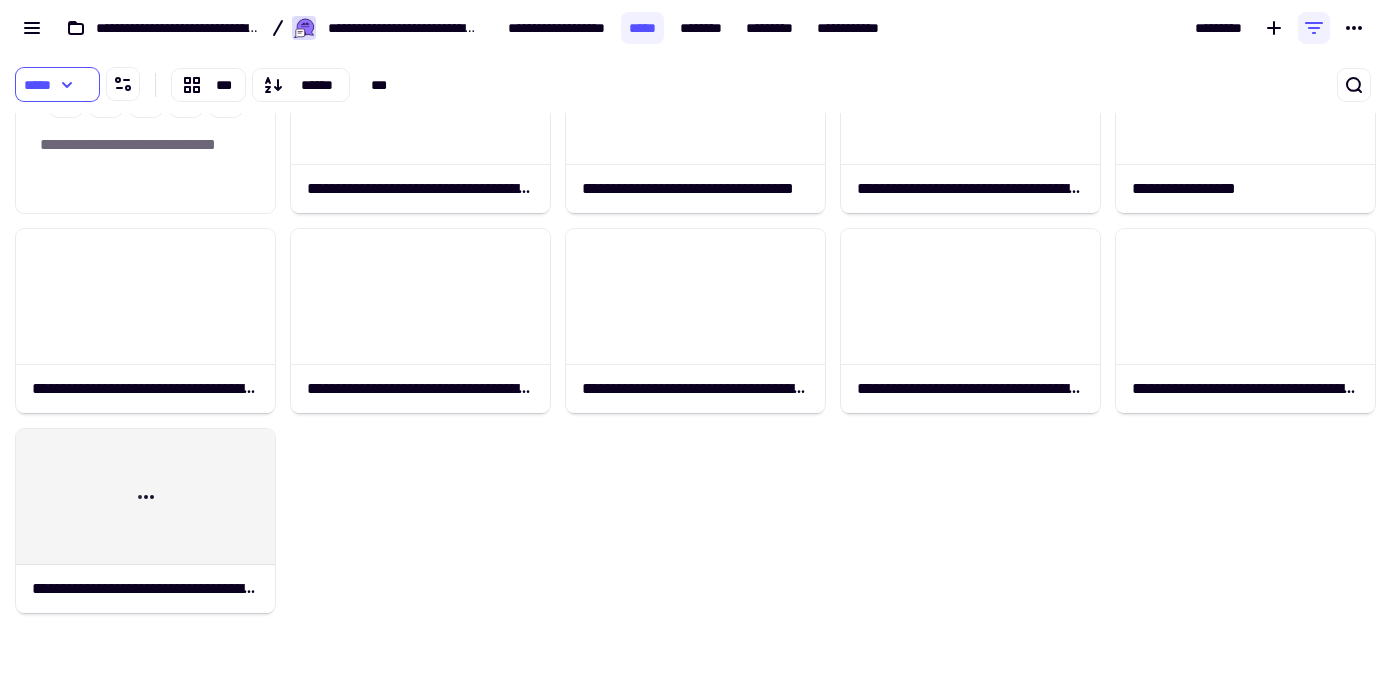 scroll, scrollTop: 95, scrollLeft: 0, axis: vertical 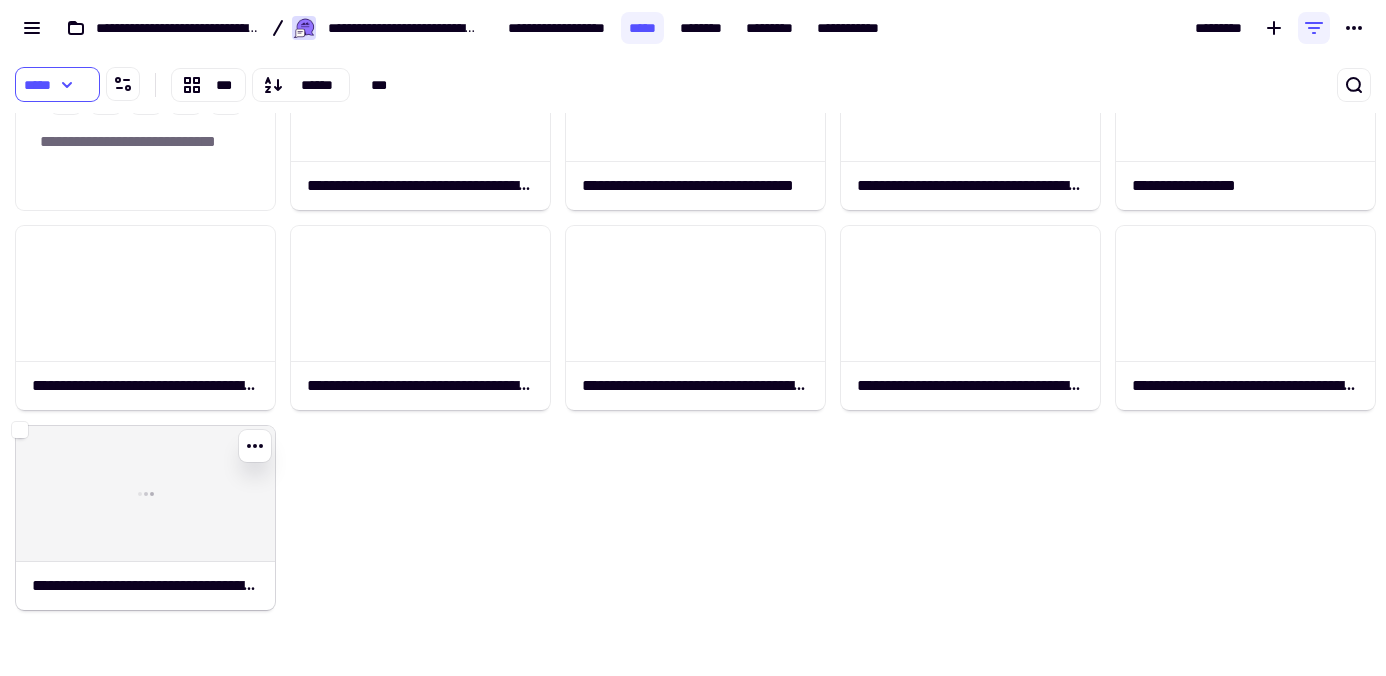 click on "**********" 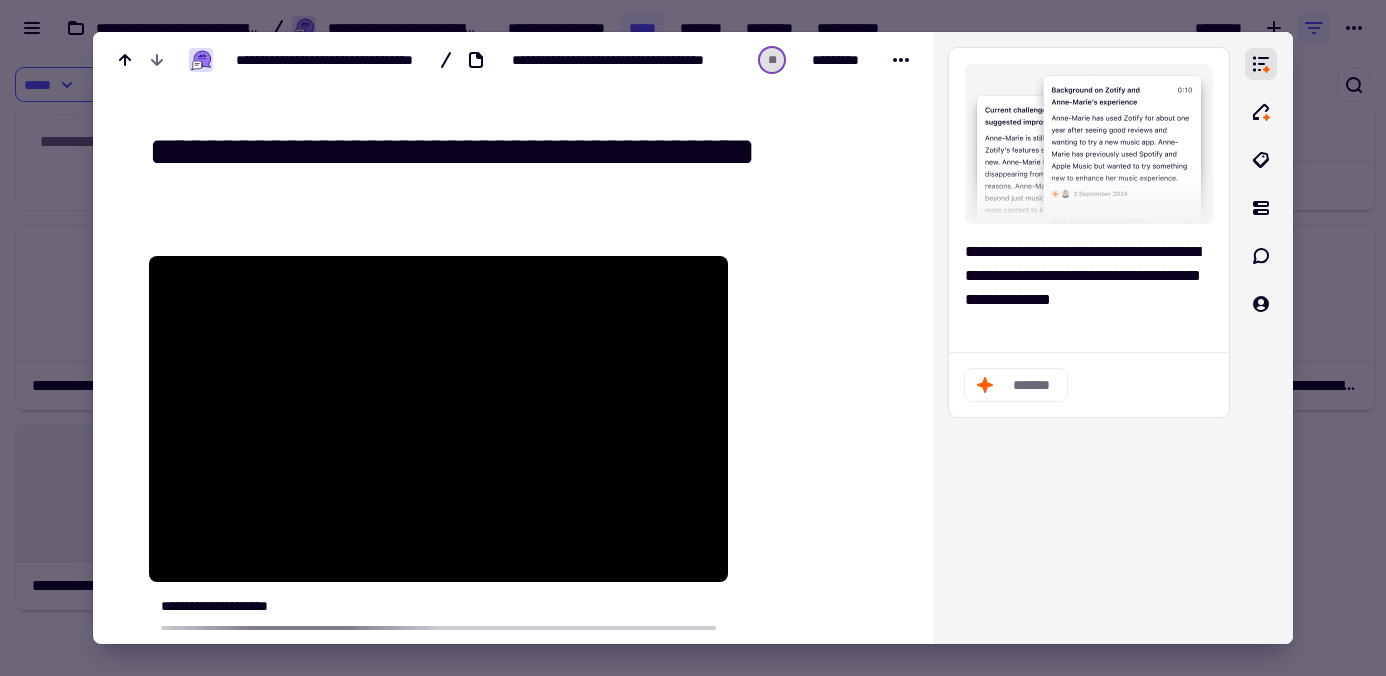 drag, startPoint x: 429, startPoint y: 154, endPoint x: 333, endPoint y: 149, distance: 96.13012 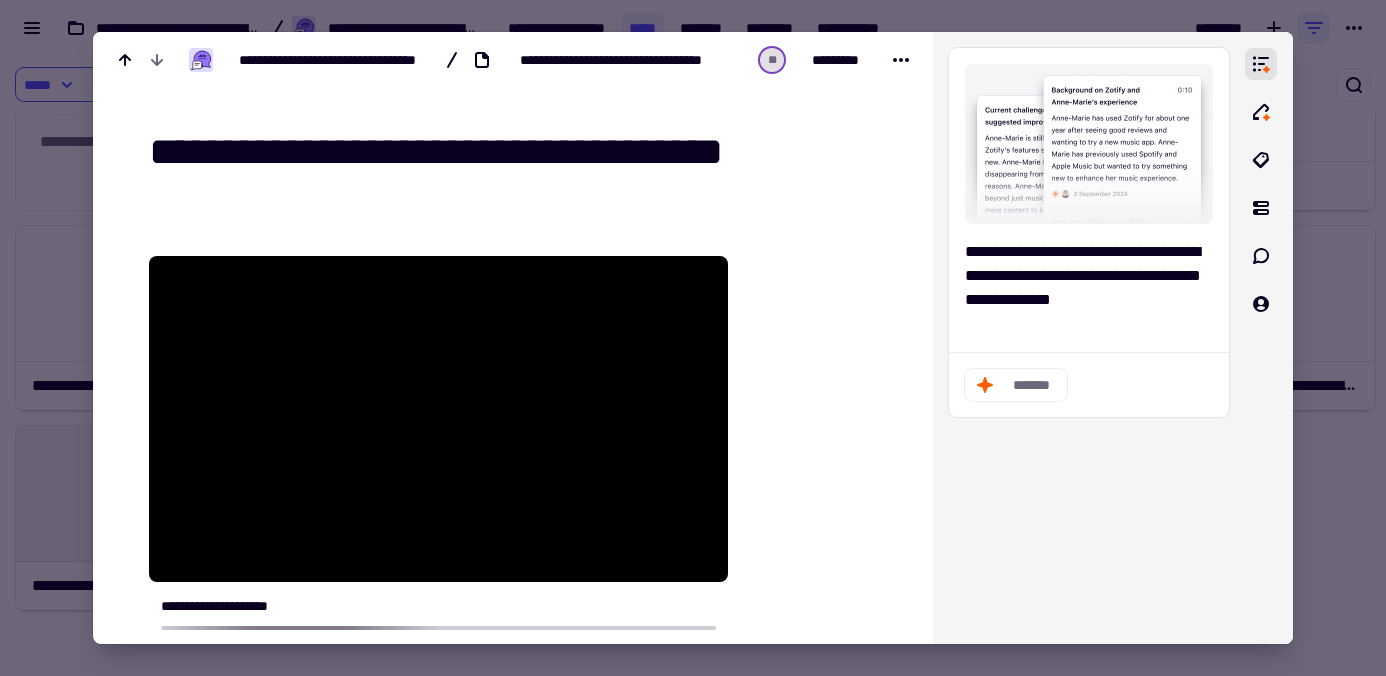 type on "**********" 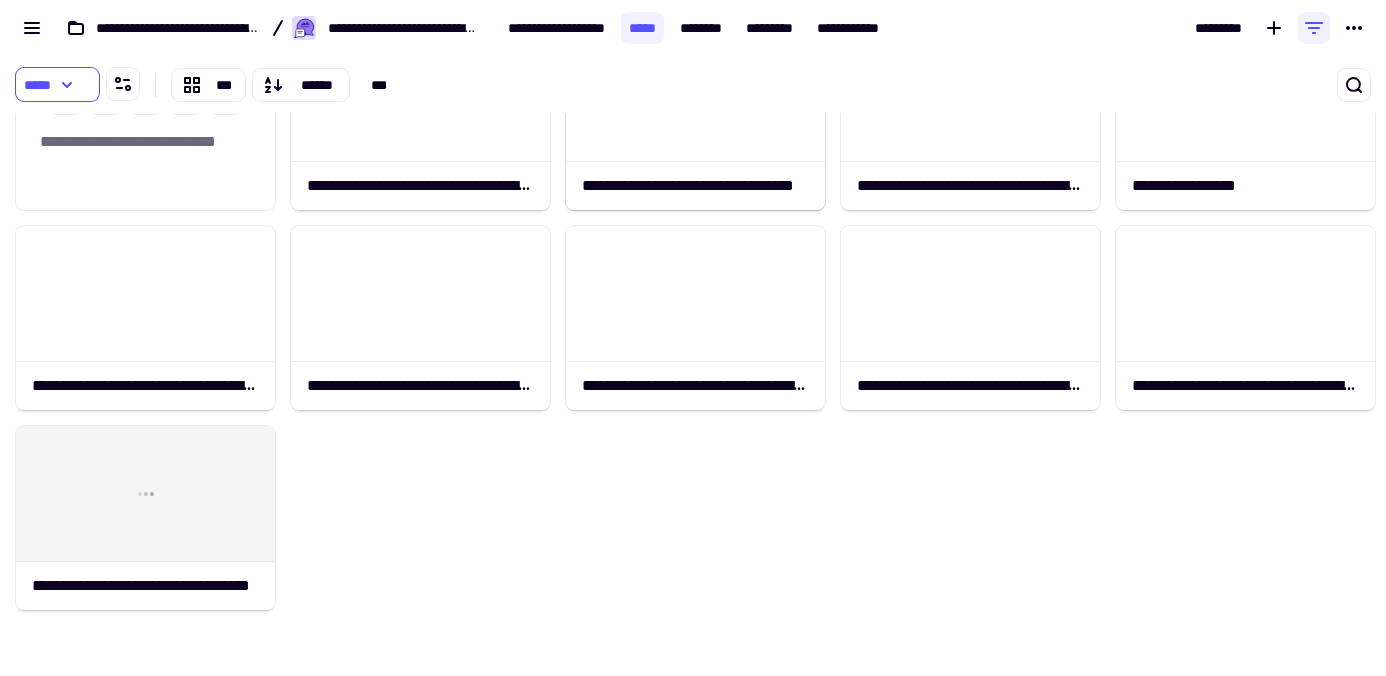 click on "**********" 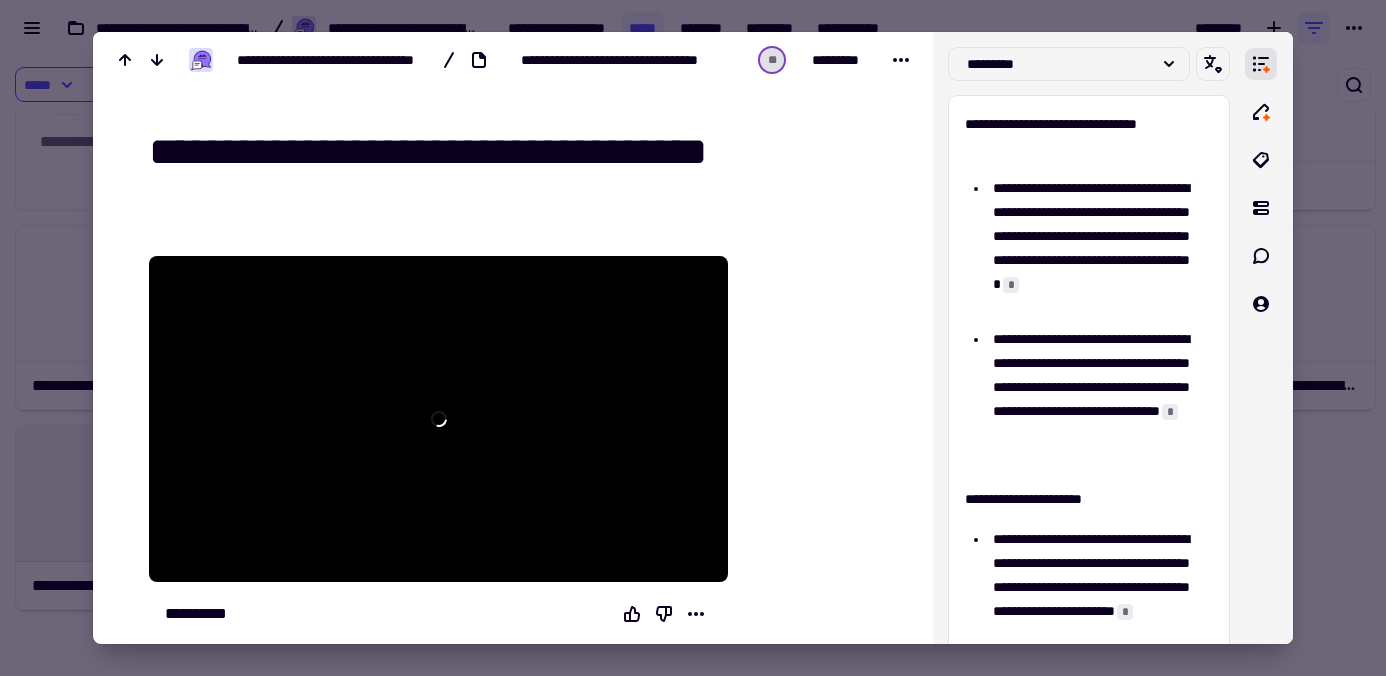 click on "**********" at bounding box center [517, 152] 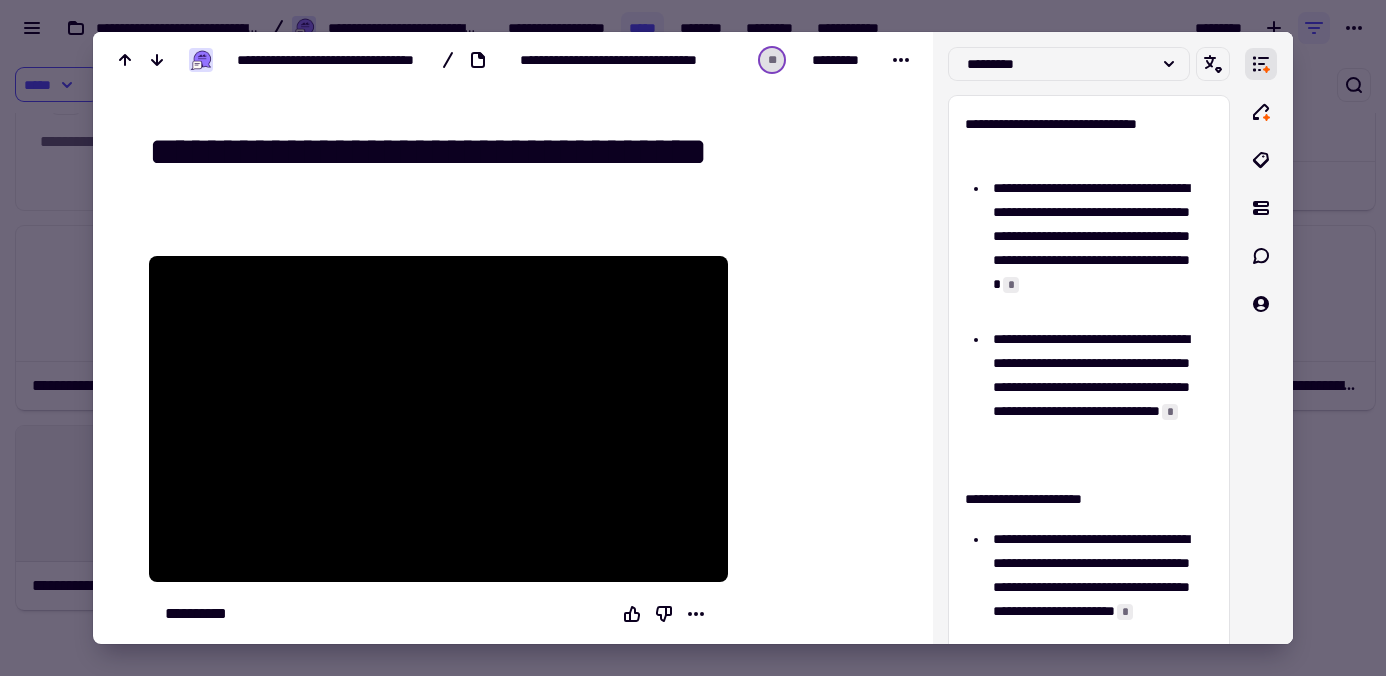 type on "**********" 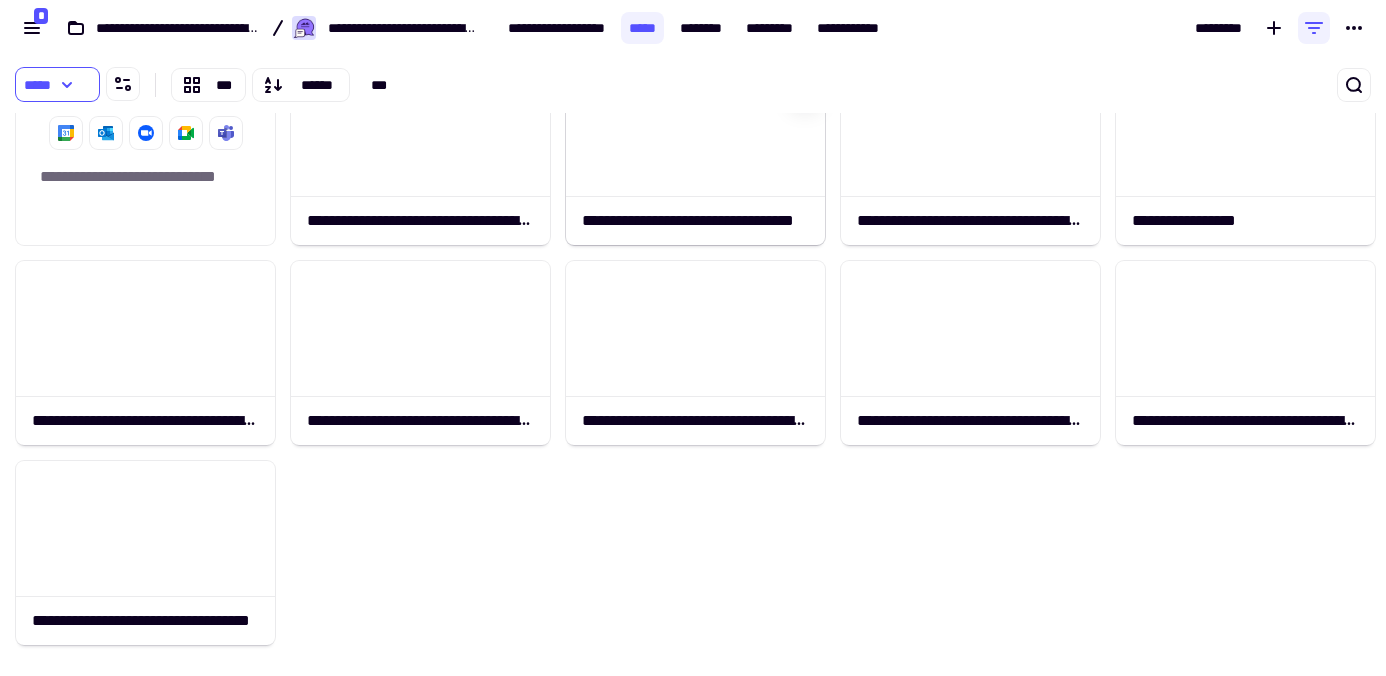 scroll, scrollTop: 0, scrollLeft: 0, axis: both 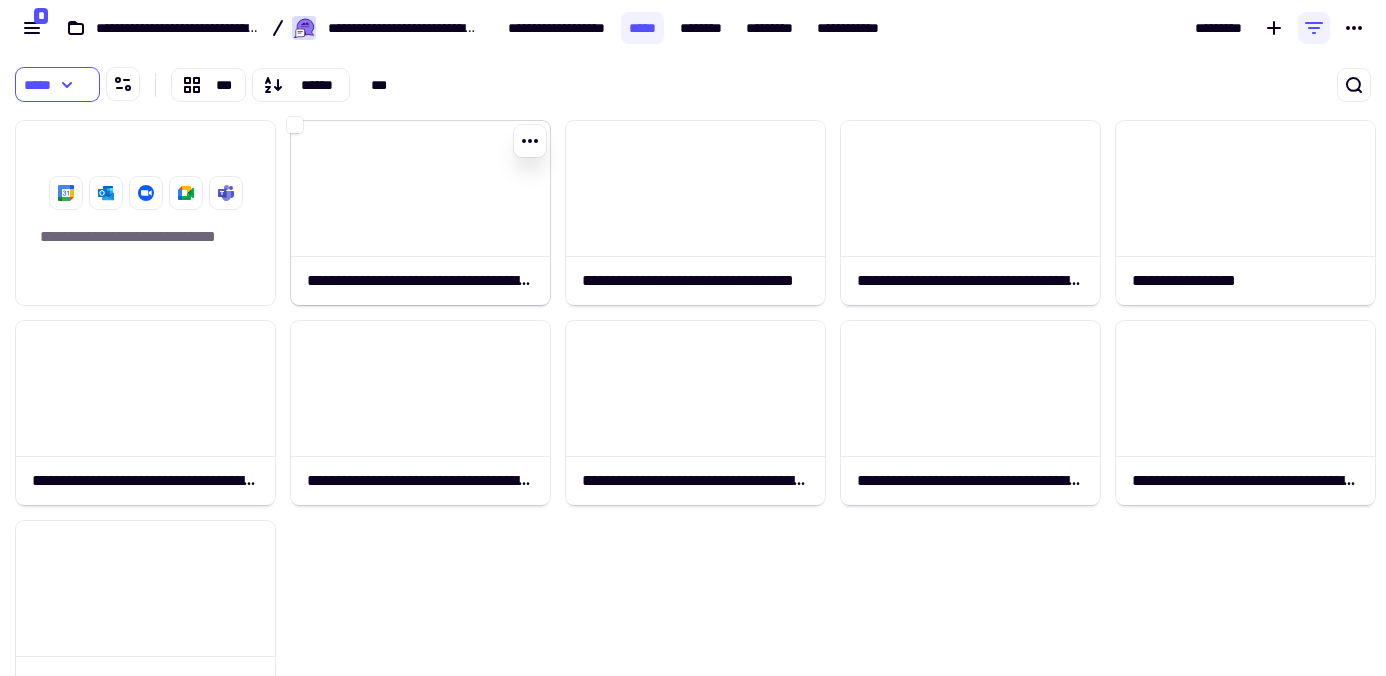 click on "**********" 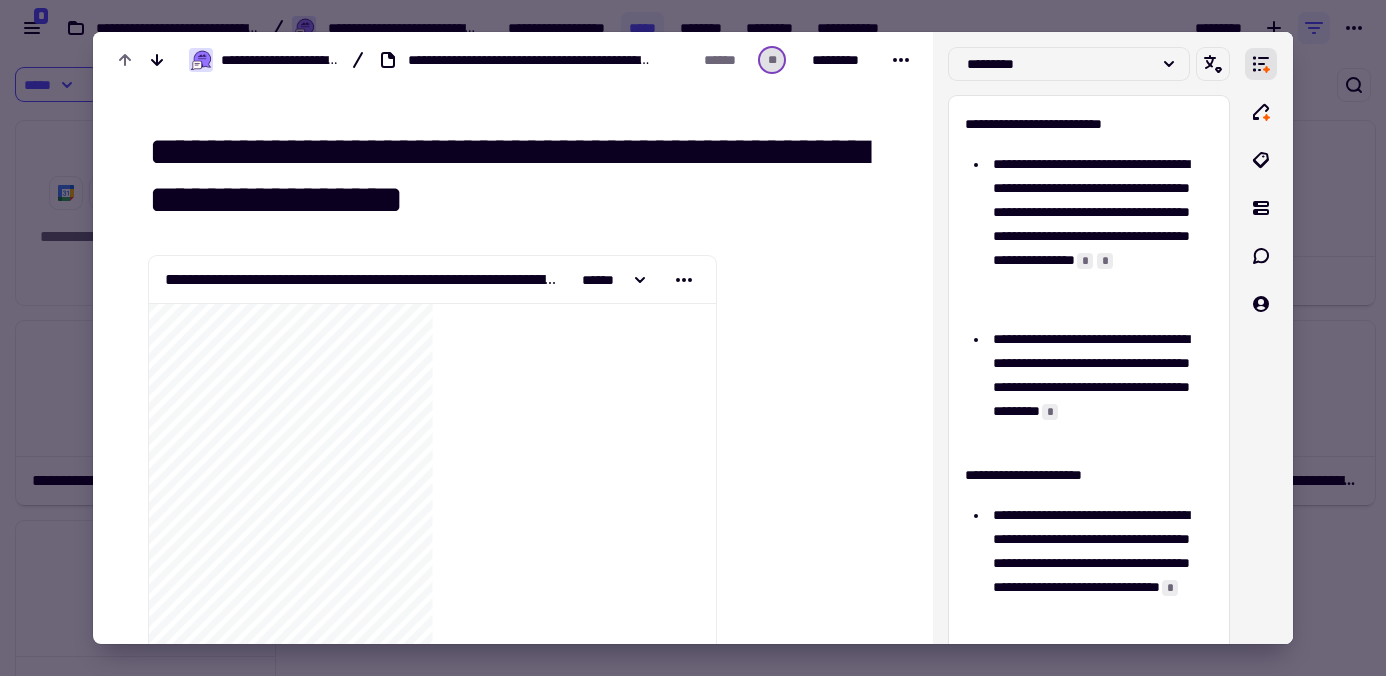 drag, startPoint x: 516, startPoint y: 156, endPoint x: 519, endPoint y: 200, distance: 44.102154 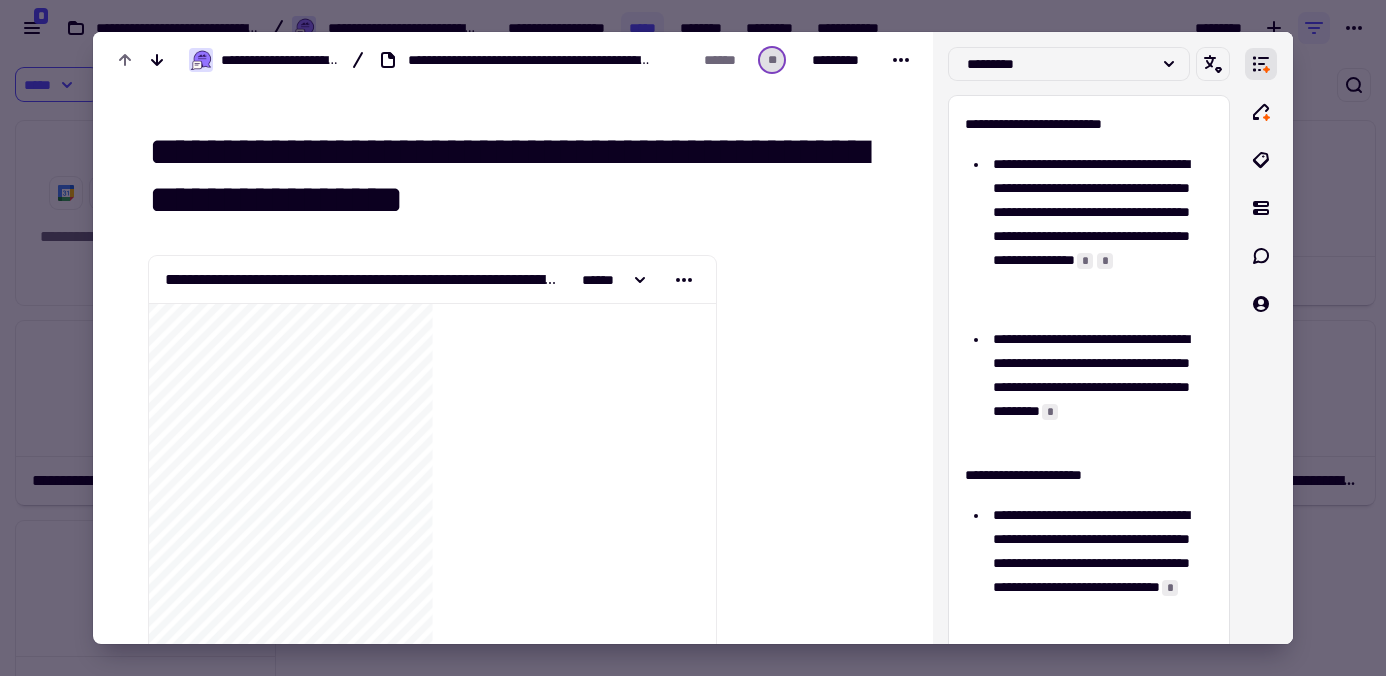 click on "**********" at bounding box center (517, 176) 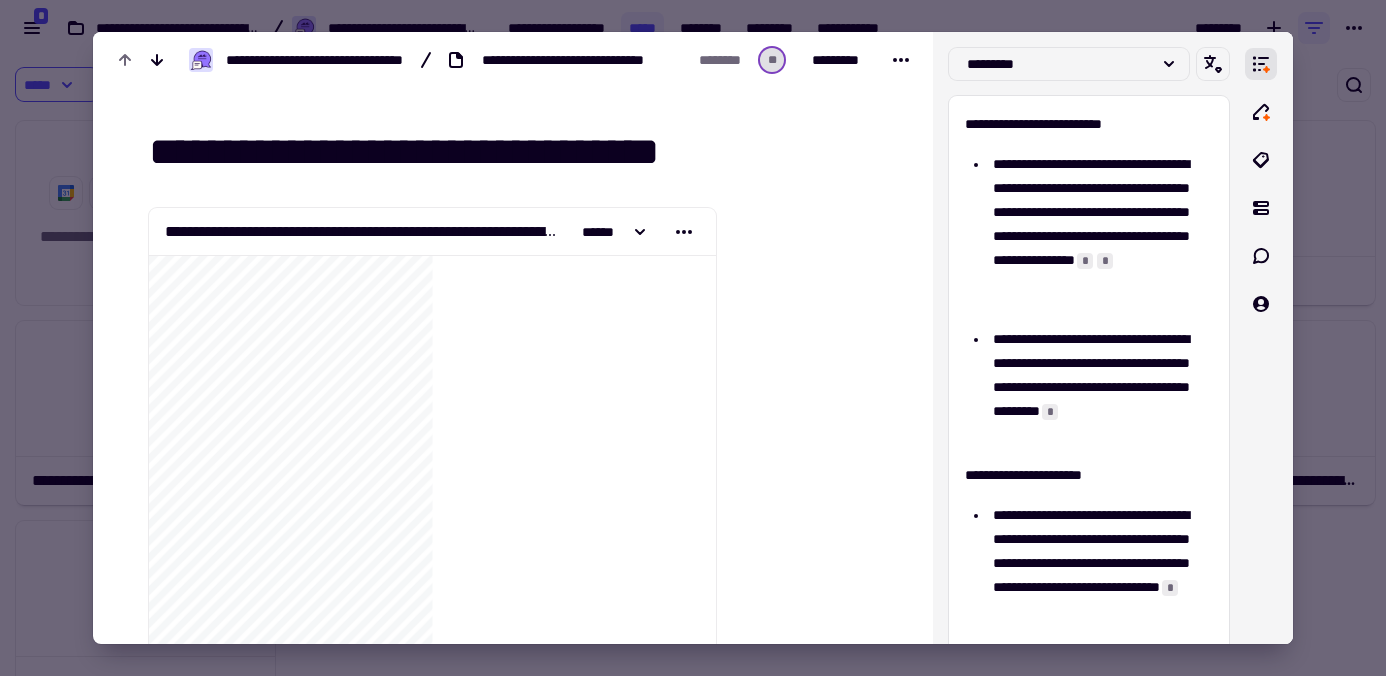 drag, startPoint x: 364, startPoint y: 155, endPoint x: 277, endPoint y: 157, distance: 87.02299 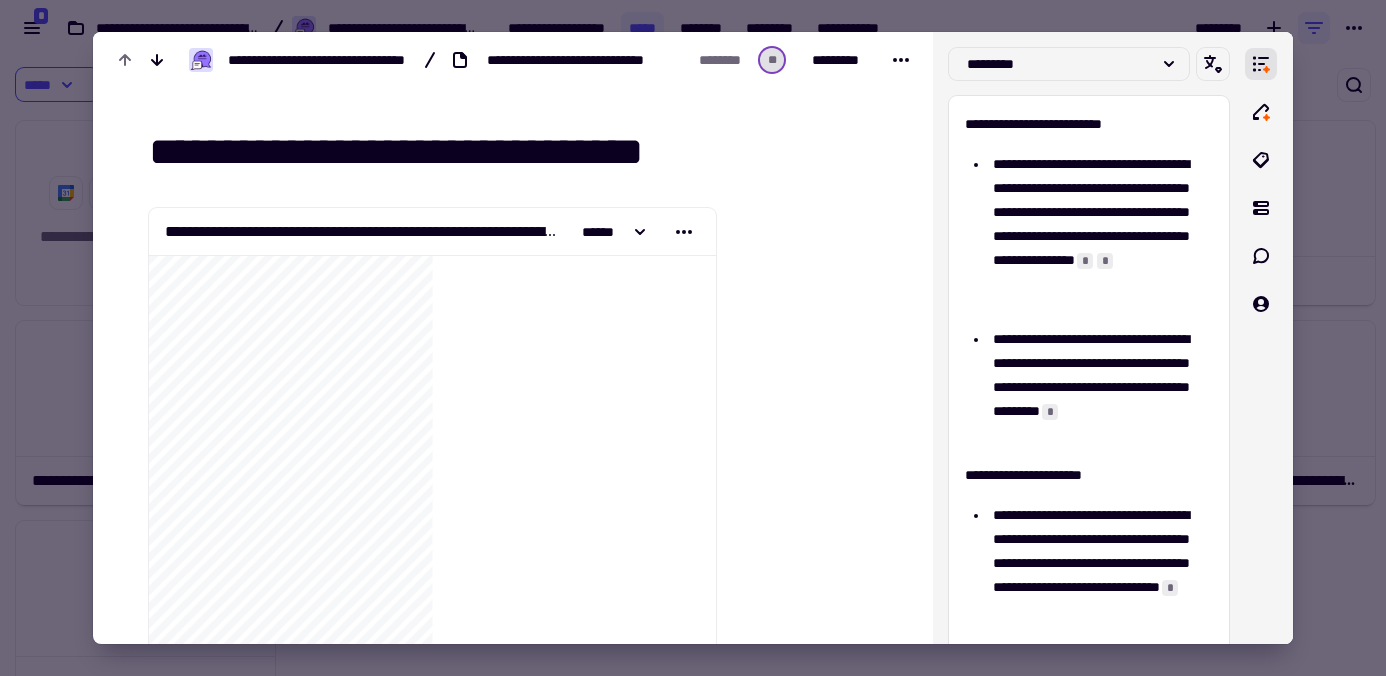 click on "**********" at bounding box center (517, 152) 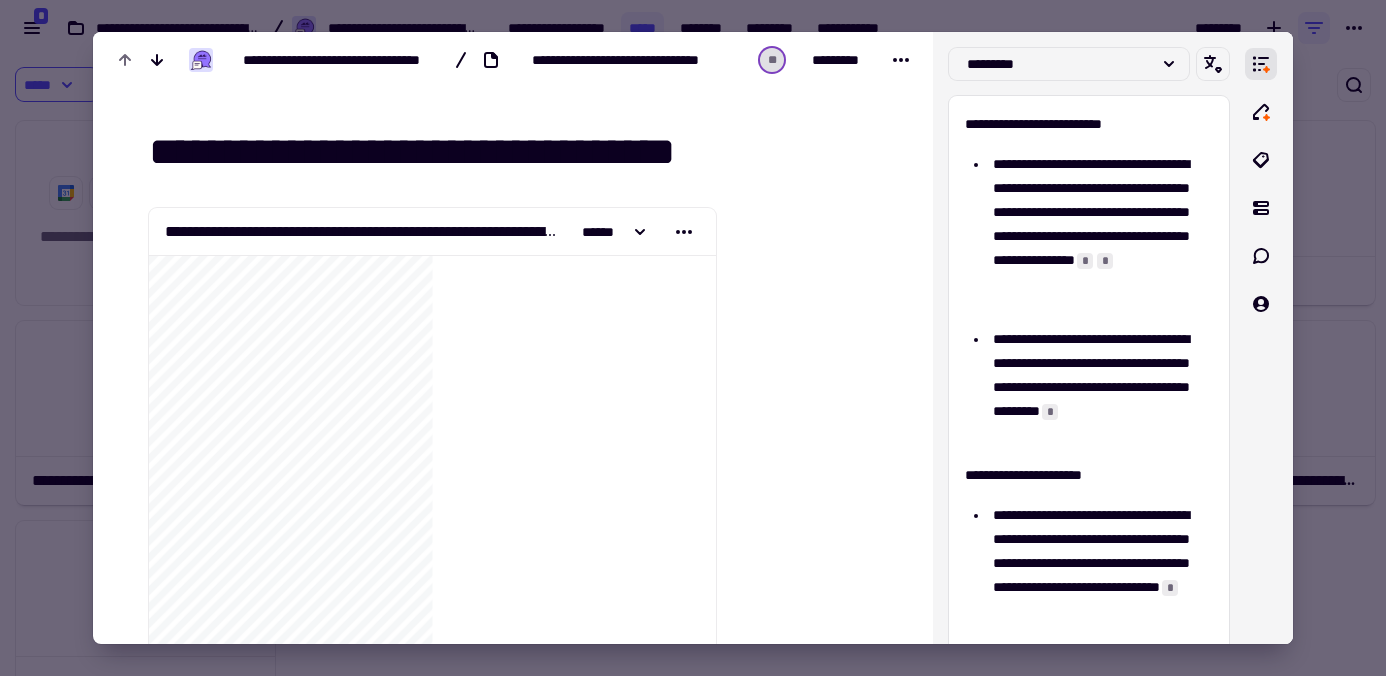 type on "**********" 